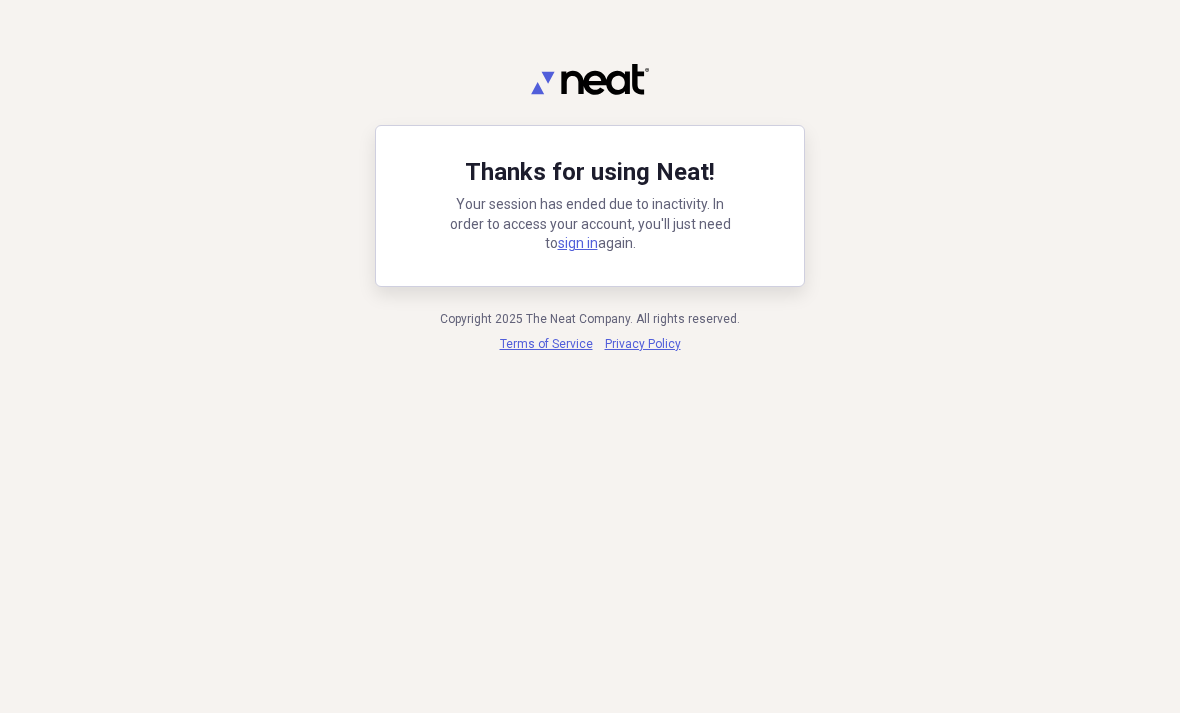 scroll, scrollTop: 0, scrollLeft: 0, axis: both 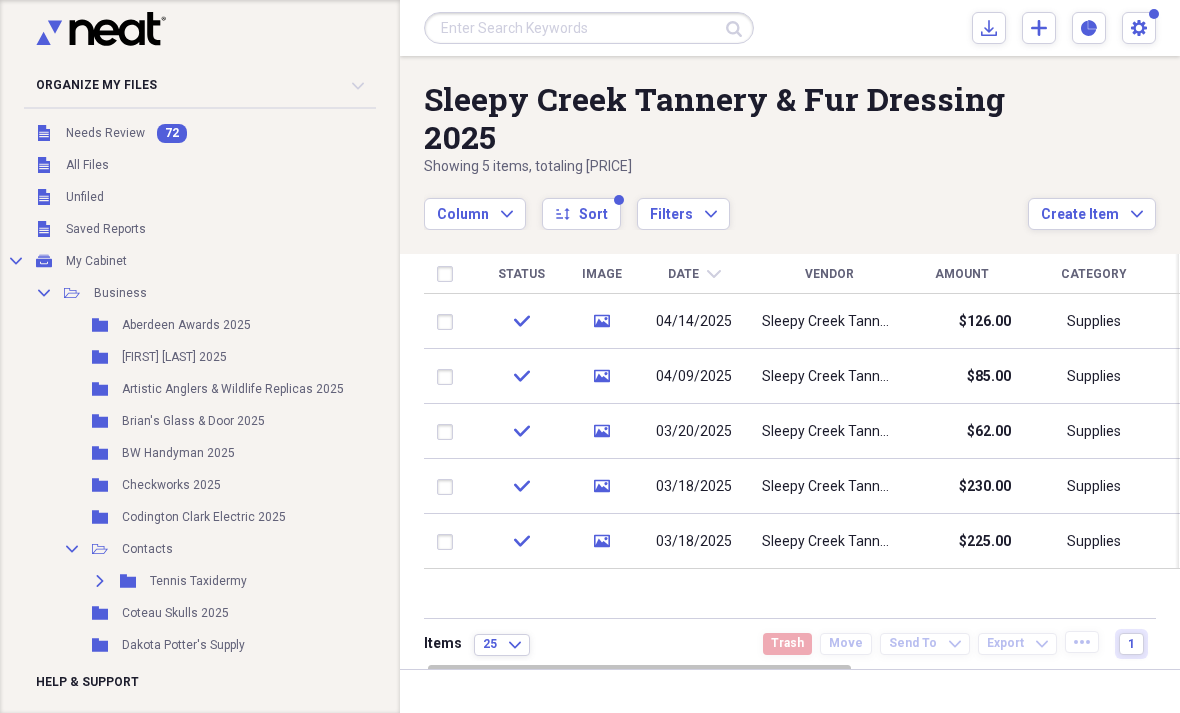 click on "Create Item" at bounding box center (1080, 215) 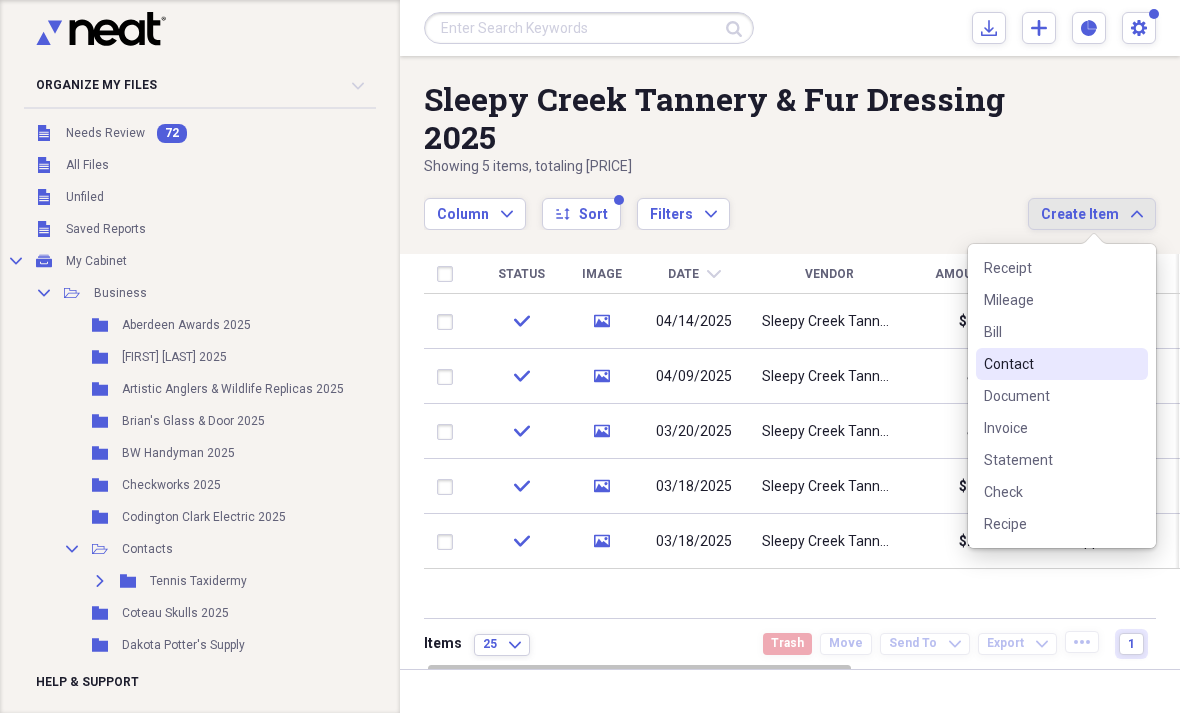 click on "Contact" at bounding box center [1050, 364] 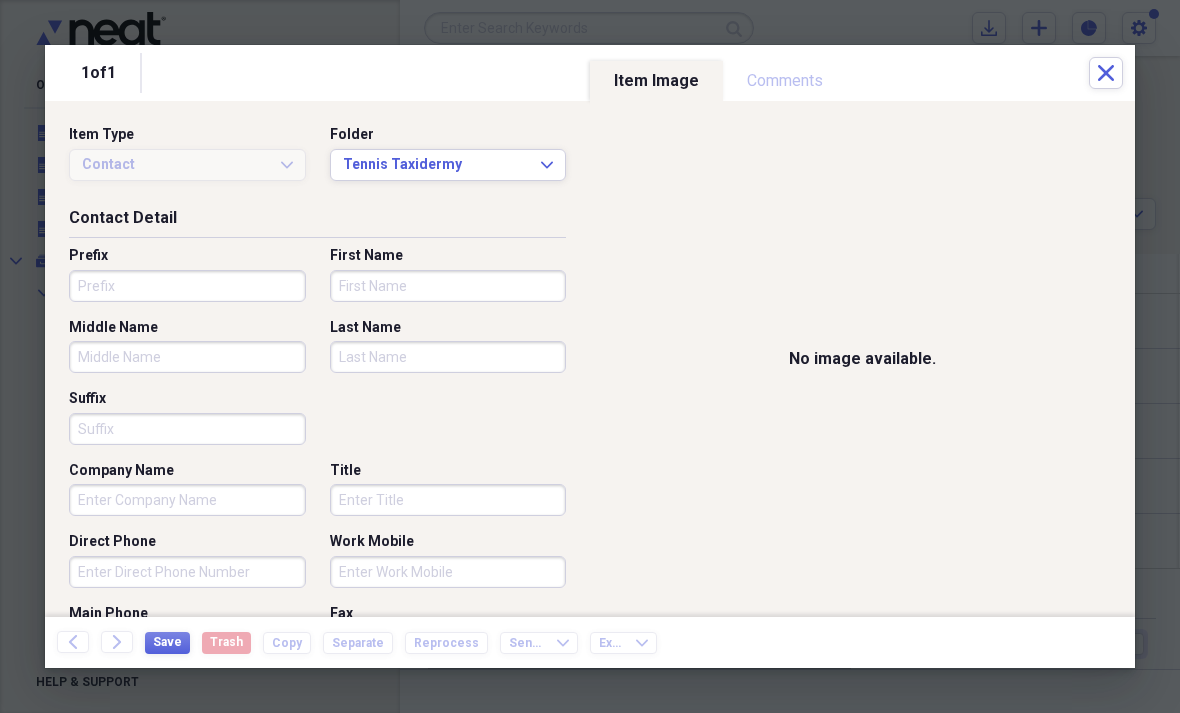 click on "First Name" at bounding box center [448, 286] 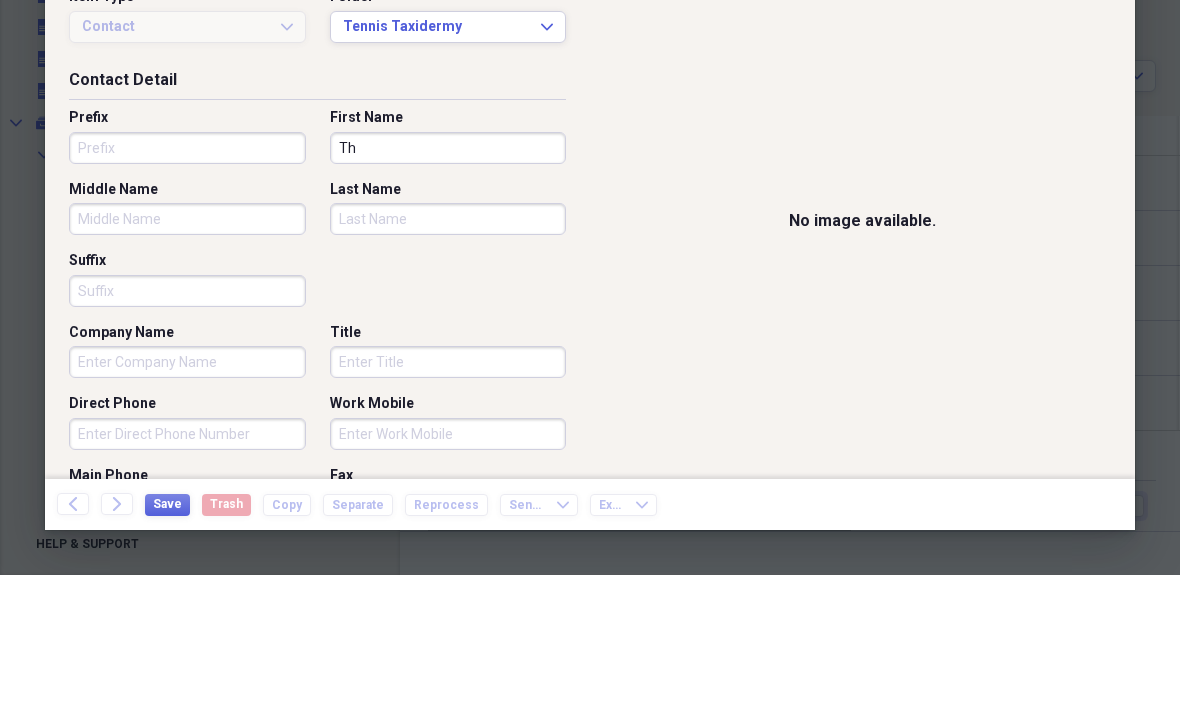 scroll, scrollTop: 64, scrollLeft: 0, axis: vertical 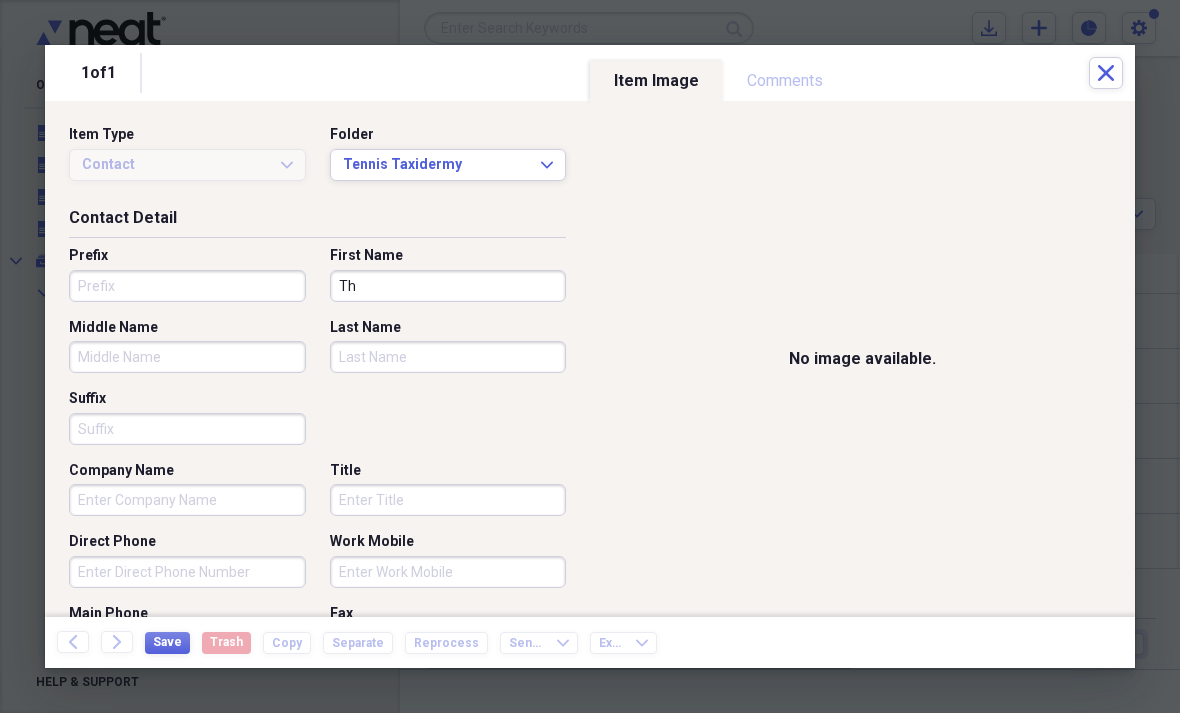 click on "Th" at bounding box center (448, 286) 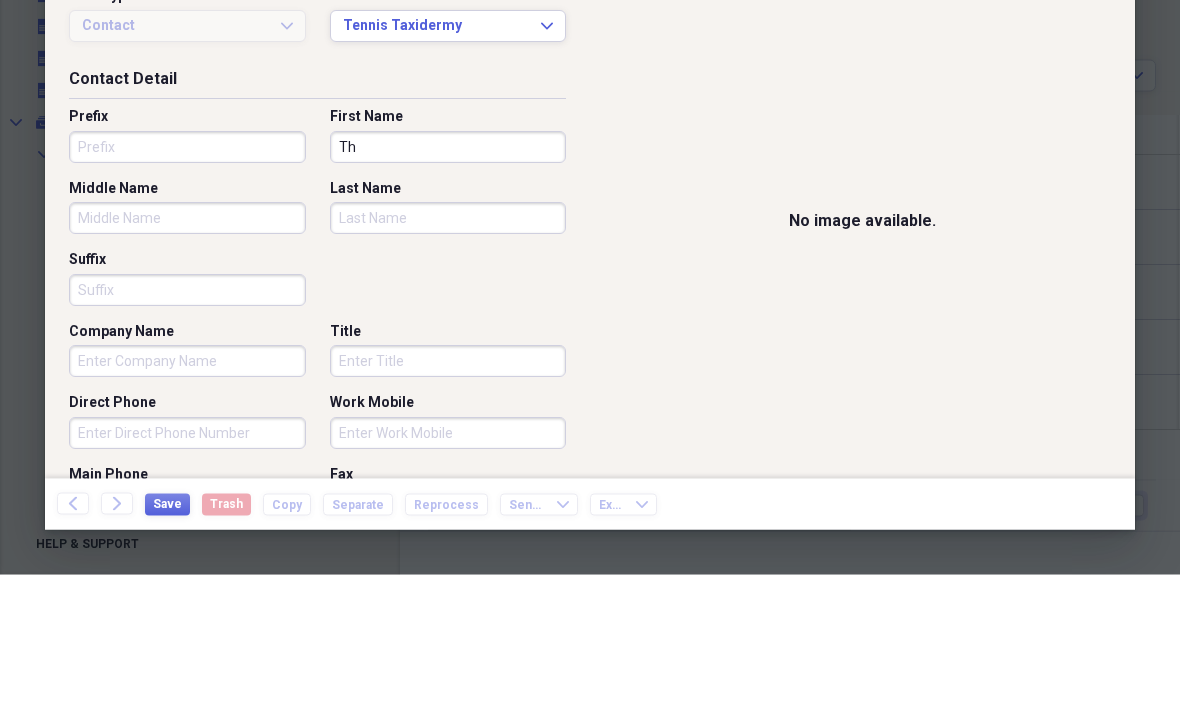 type on "T" 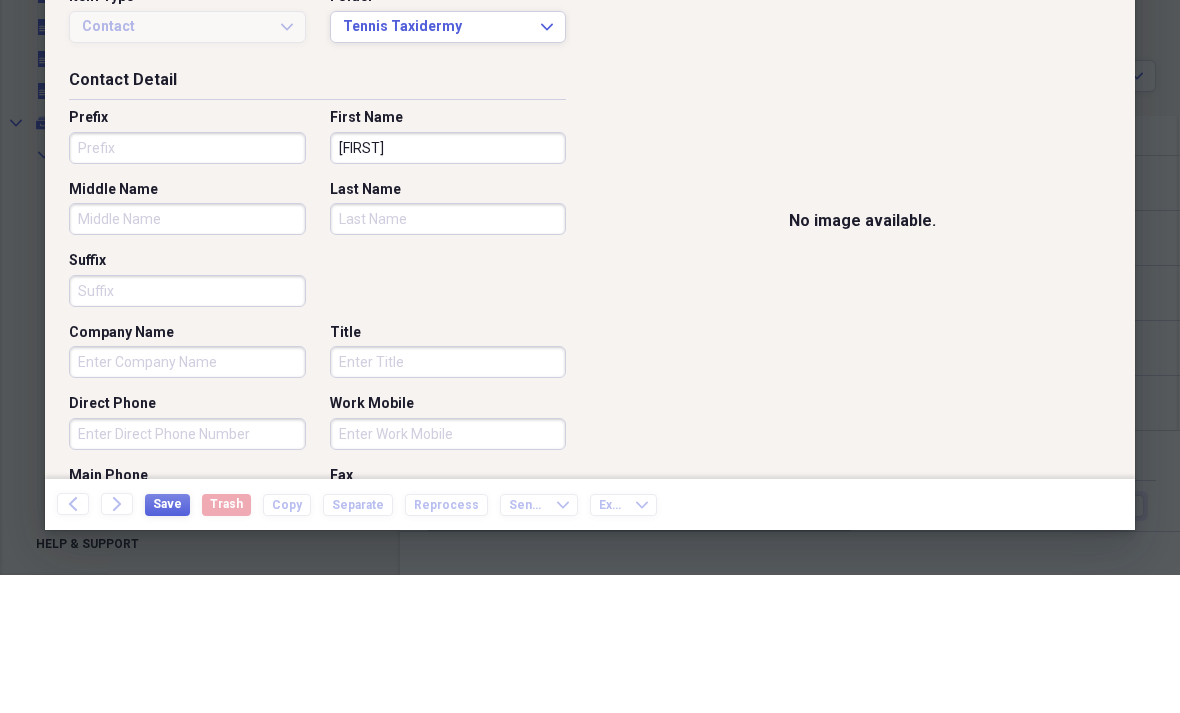 type on "[FIRST]" 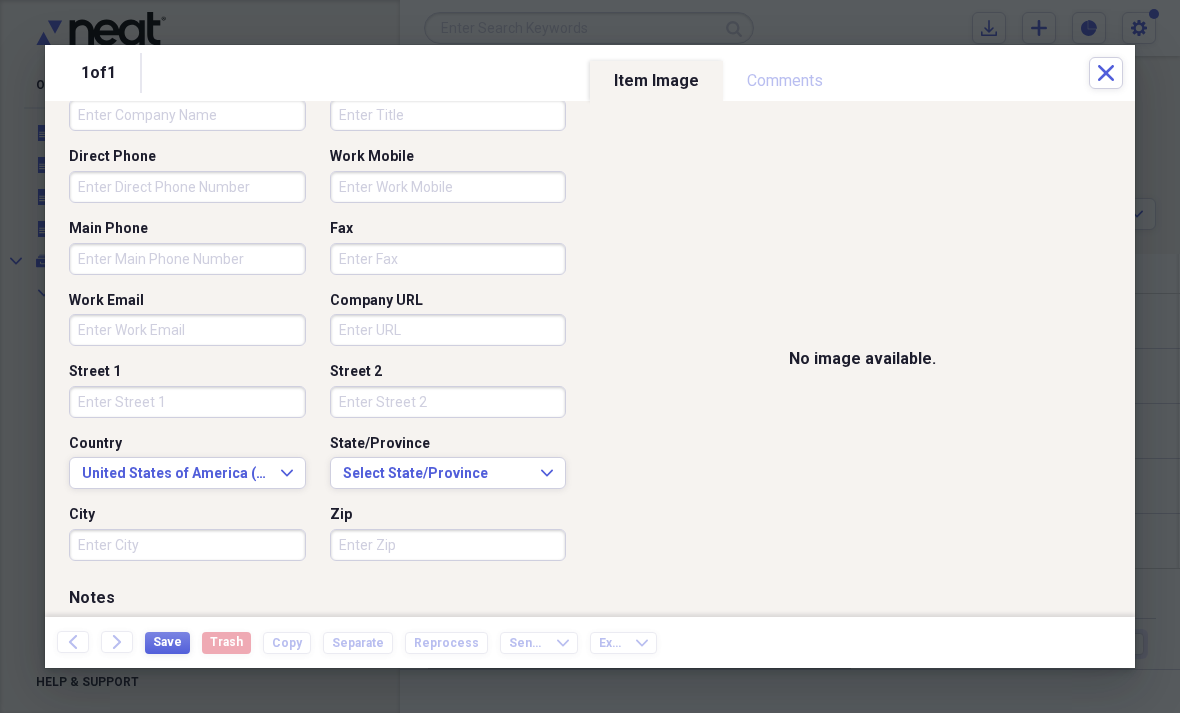 scroll, scrollTop: 391, scrollLeft: 0, axis: vertical 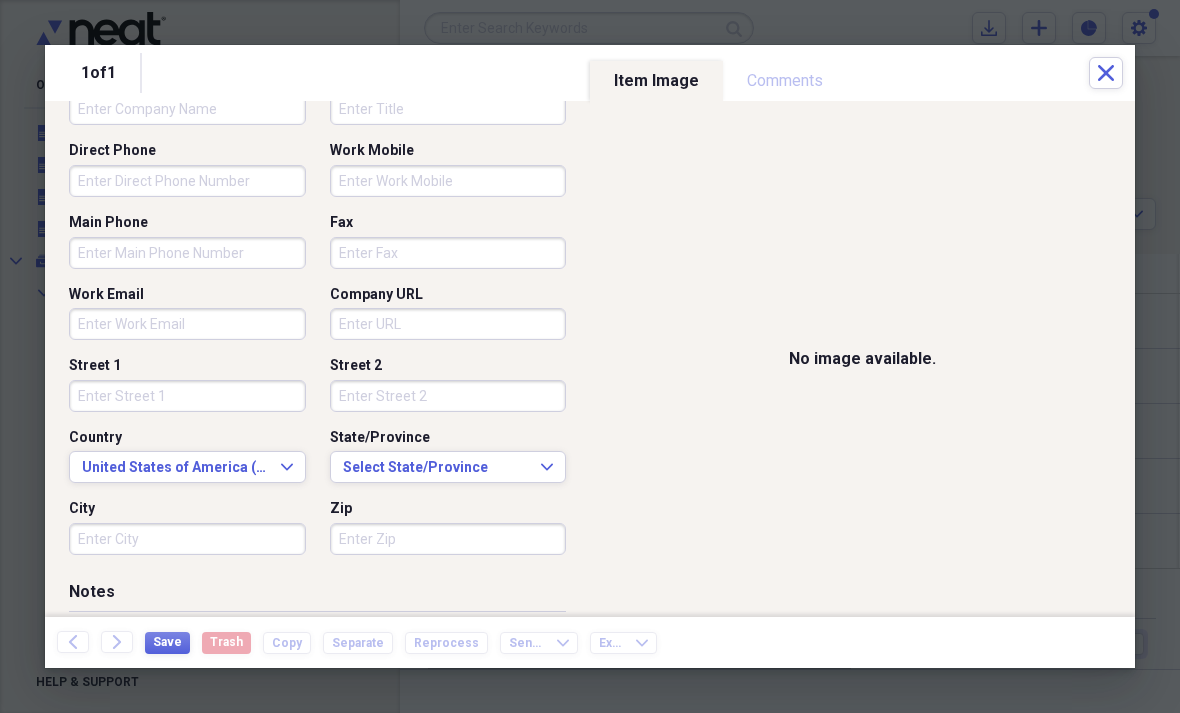 type on "[LAST]" 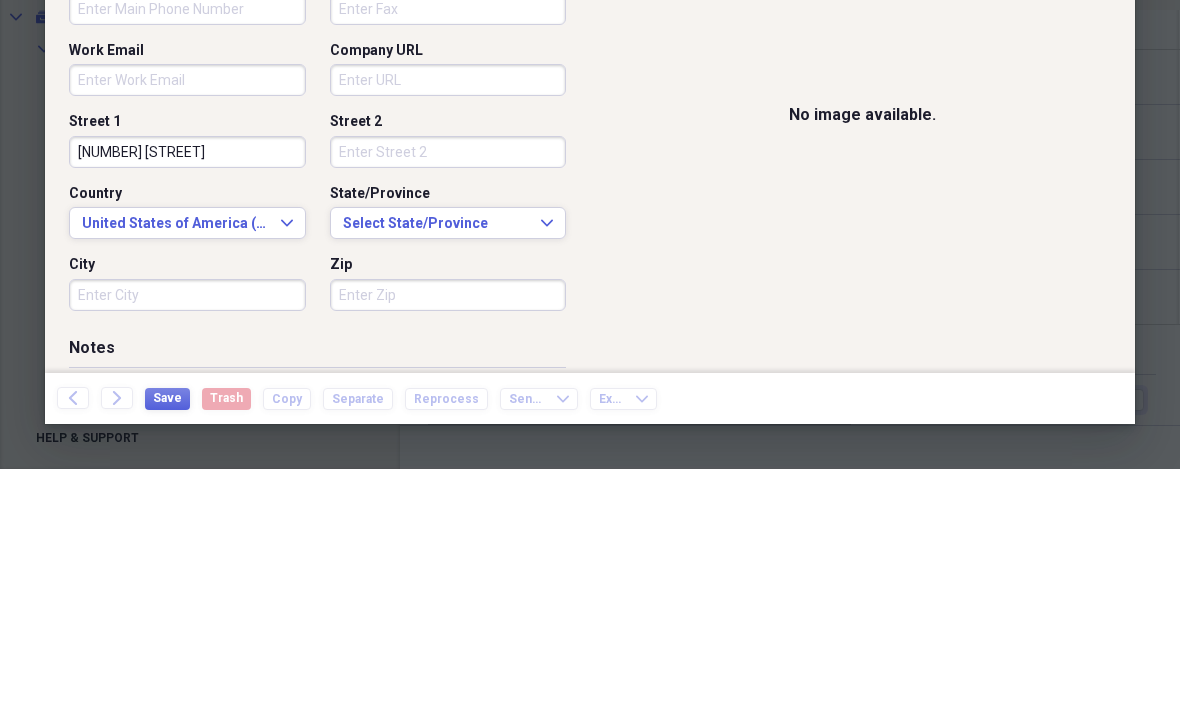 type on "[NUMBER] [STREET]" 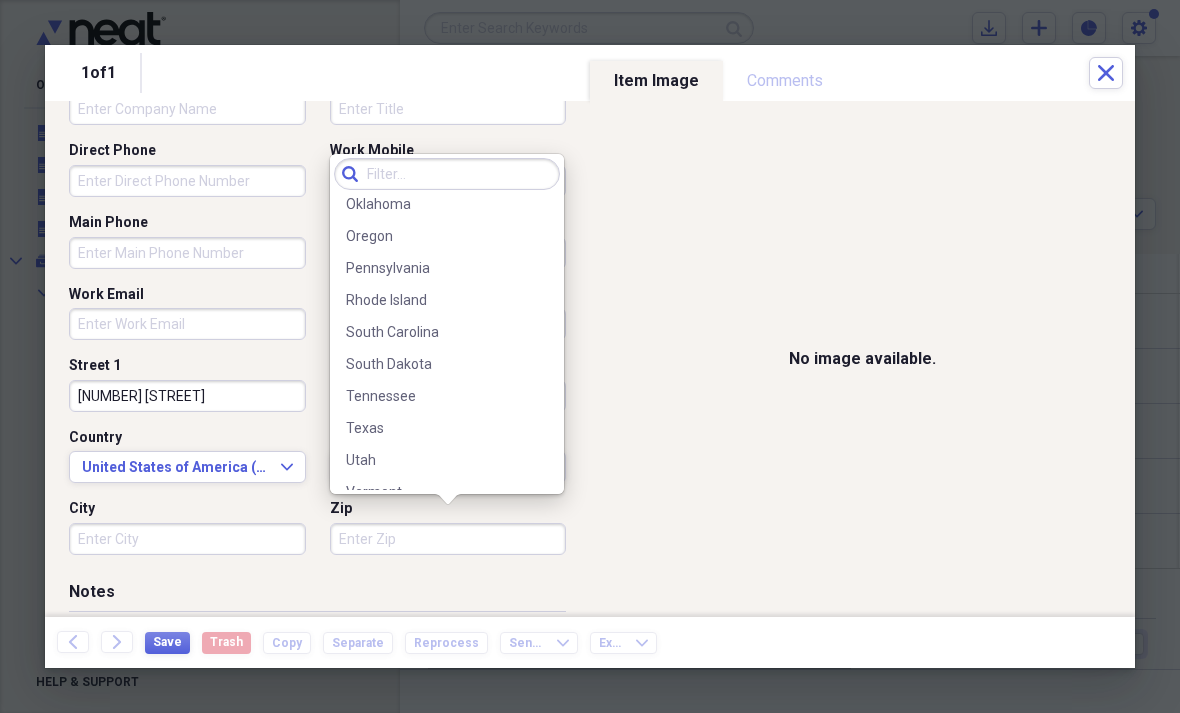 scroll, scrollTop: 1154, scrollLeft: 0, axis: vertical 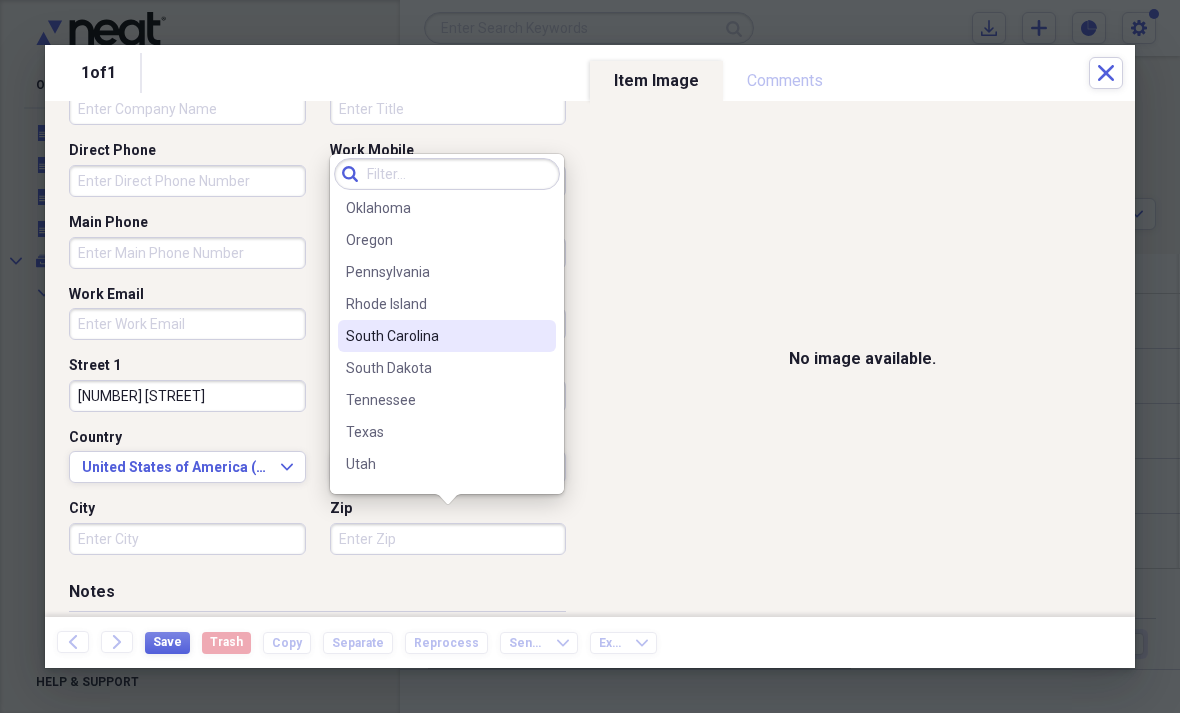 click on "South Carolina" at bounding box center [435, 336] 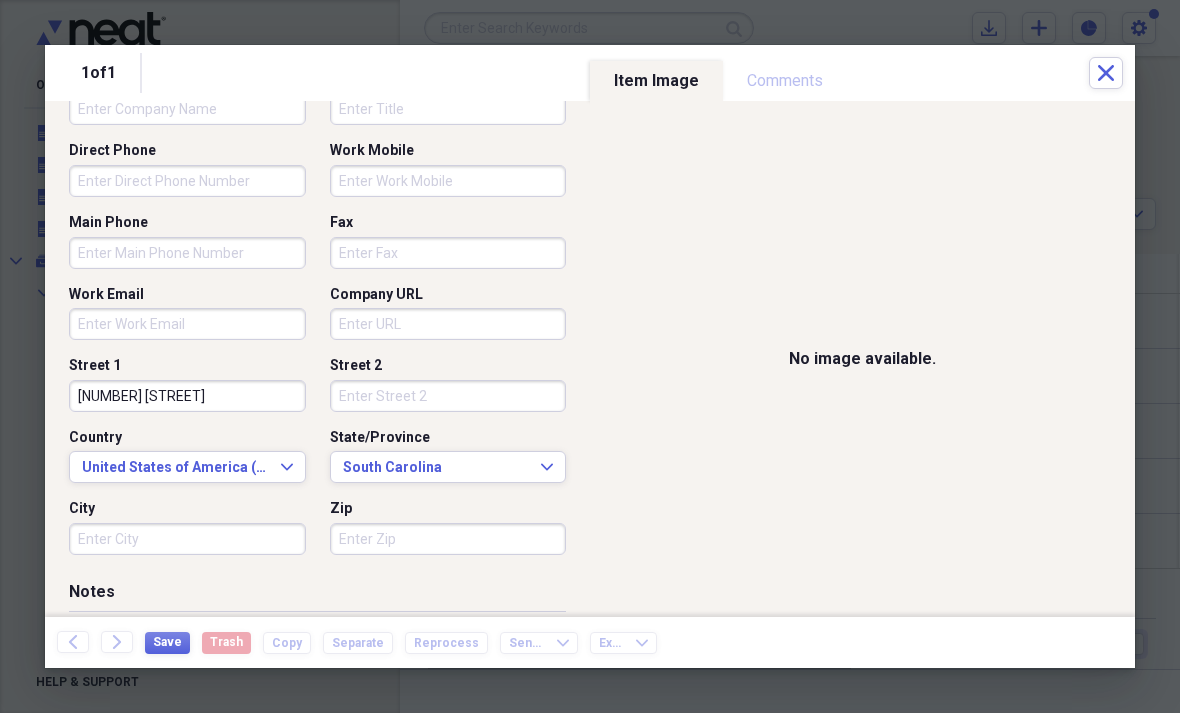 click on "Expand" 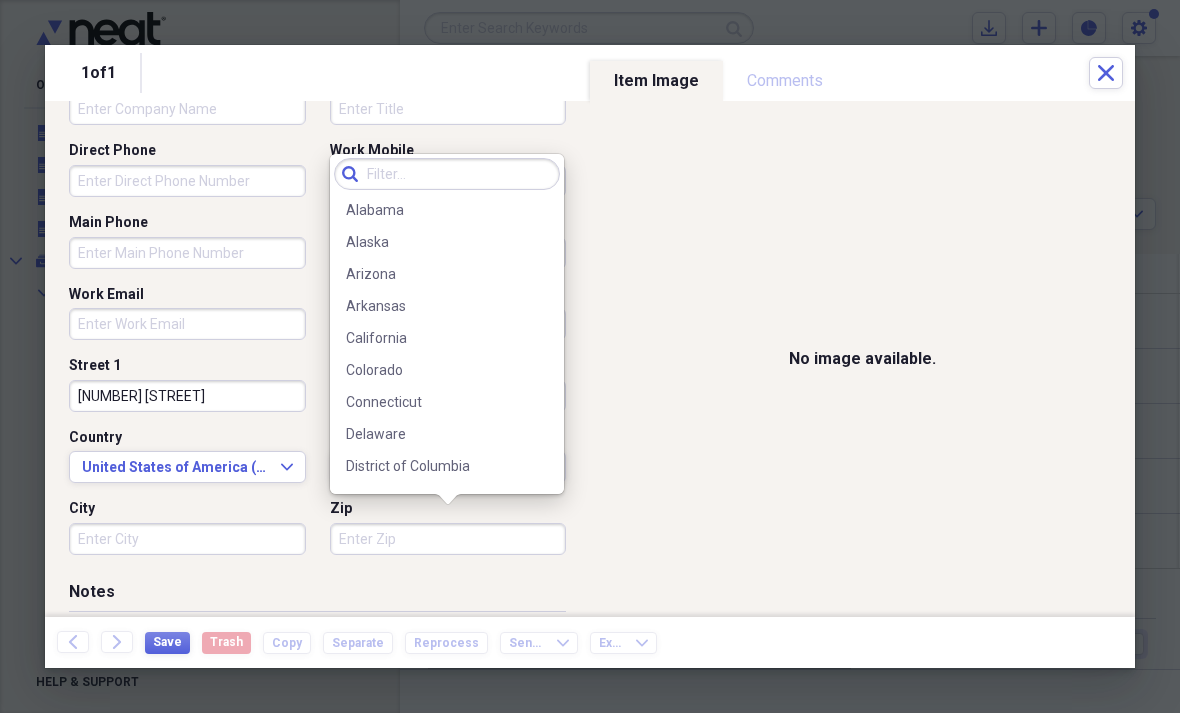 scroll, scrollTop: 1052, scrollLeft: 0, axis: vertical 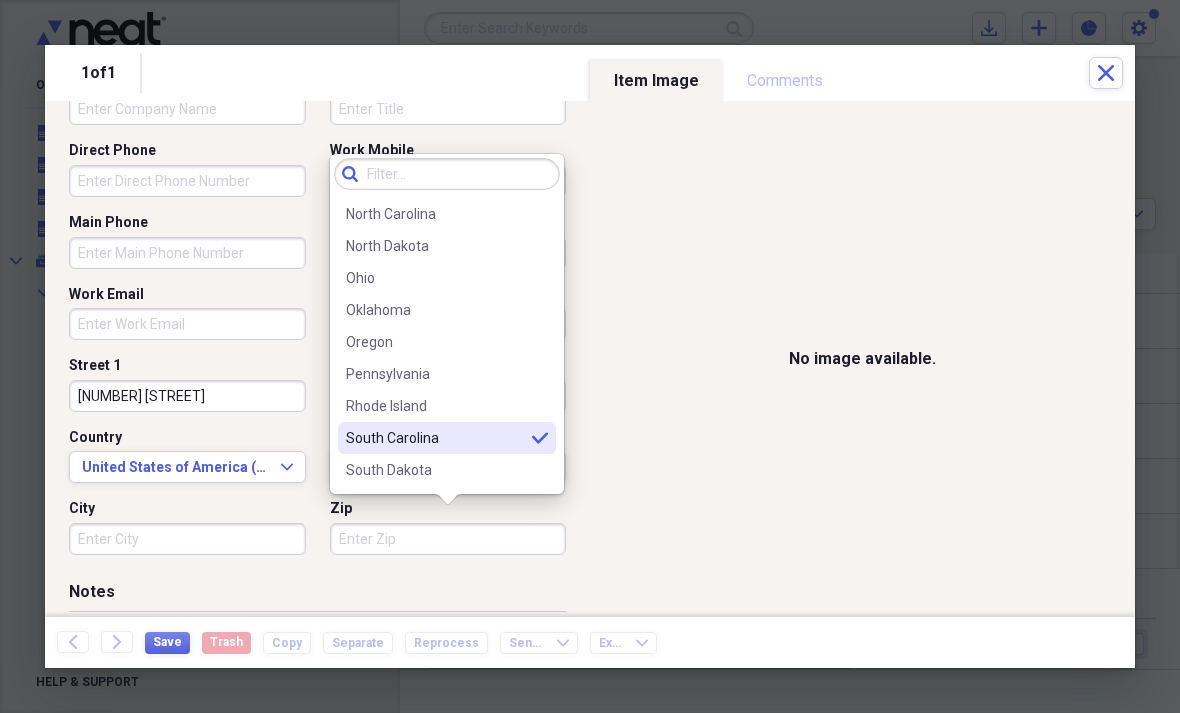 click on "South Dakota" at bounding box center (435, 470) 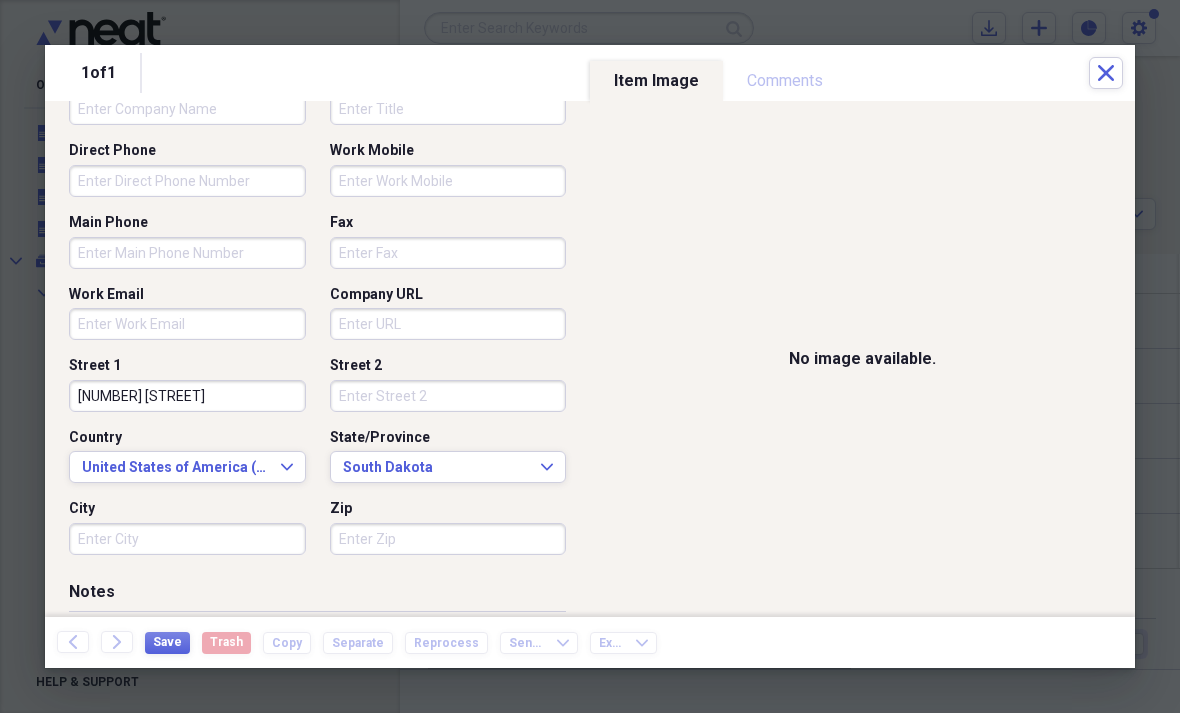 click on "City" at bounding box center [187, 539] 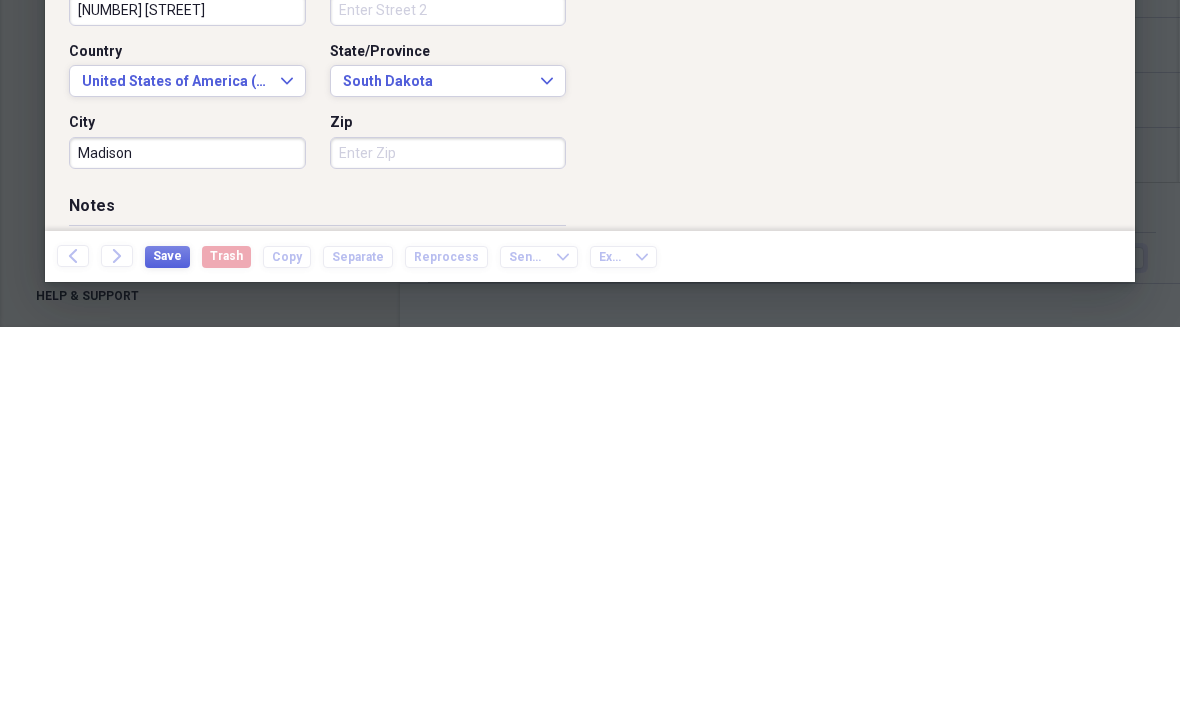 type on "Madison" 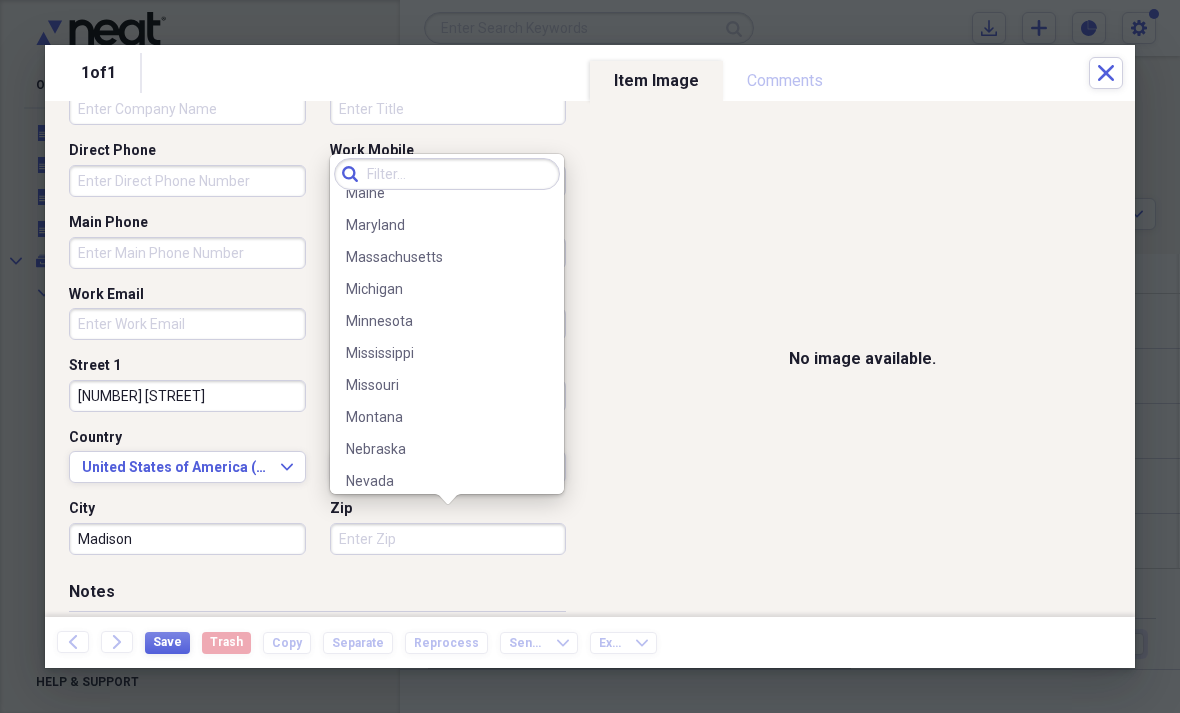 scroll, scrollTop: 623, scrollLeft: 0, axis: vertical 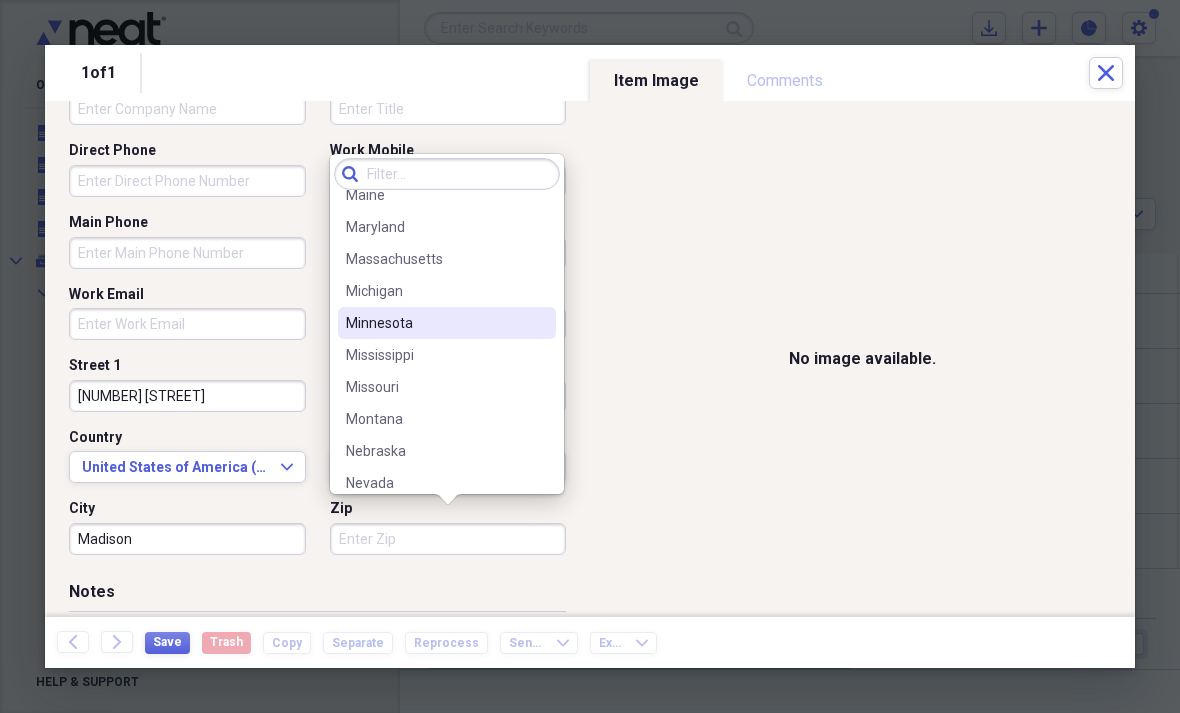 click on "Minnesota" at bounding box center (435, 323) 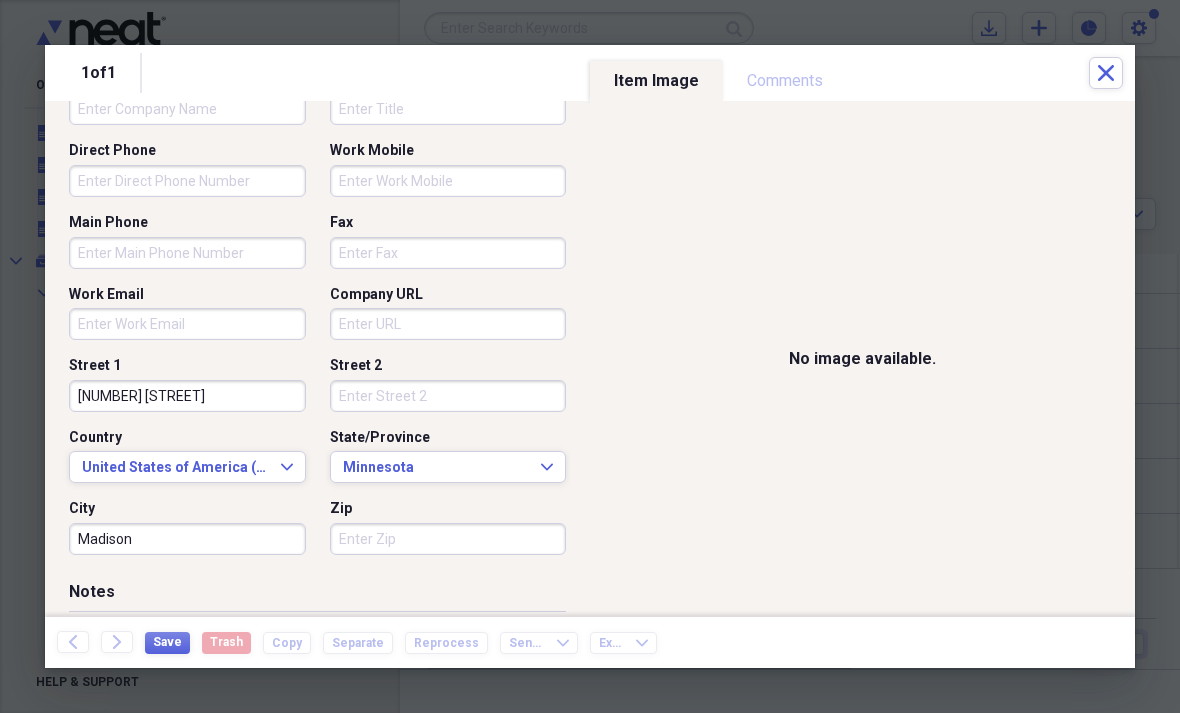 click on "Zip" at bounding box center (448, 539) 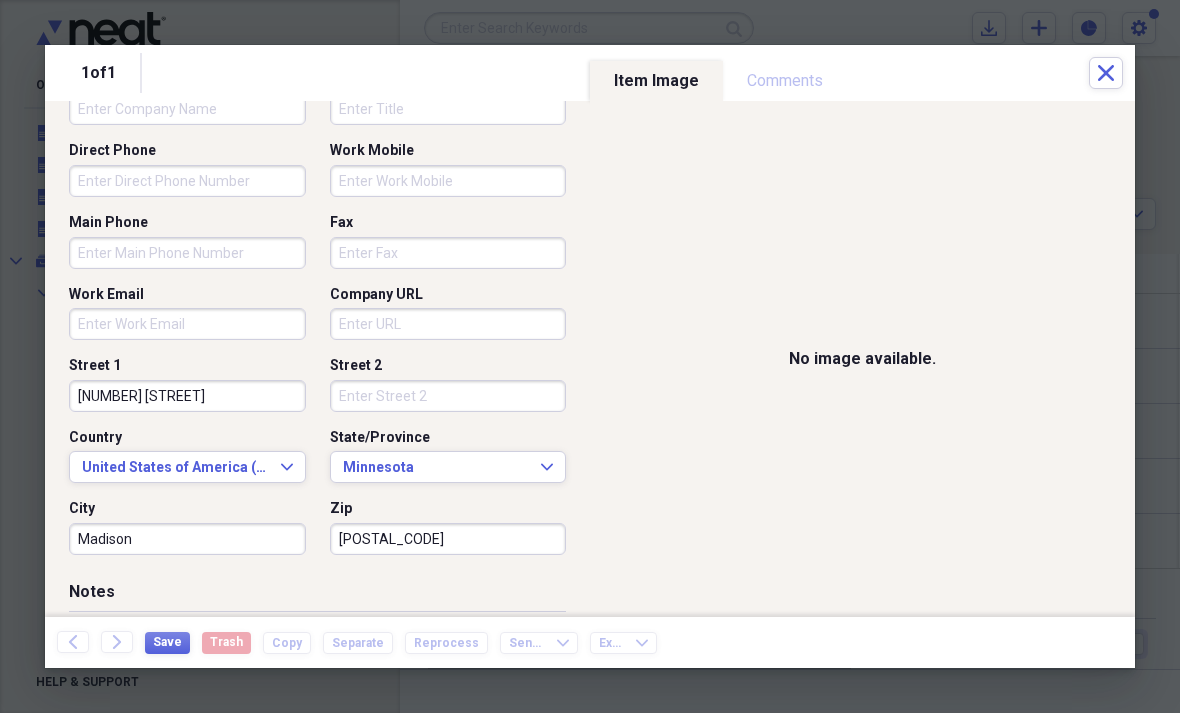 type on "[POSTAL_CODE]" 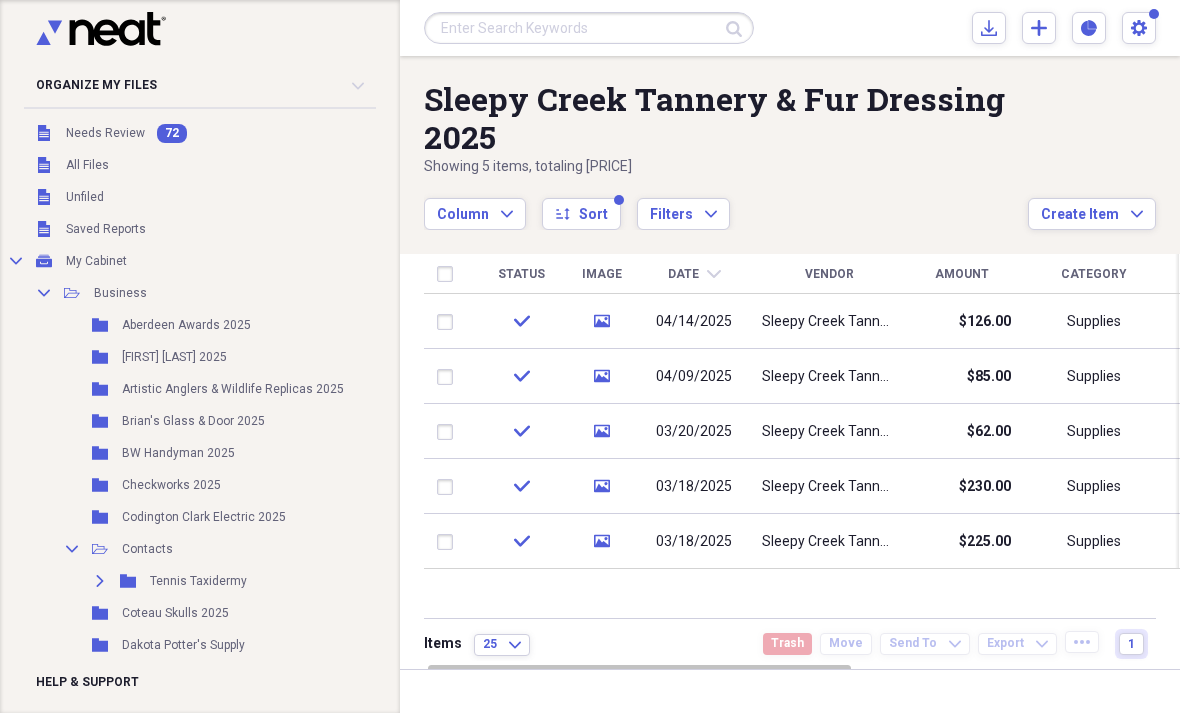 click on "Create Item" at bounding box center [1080, 215] 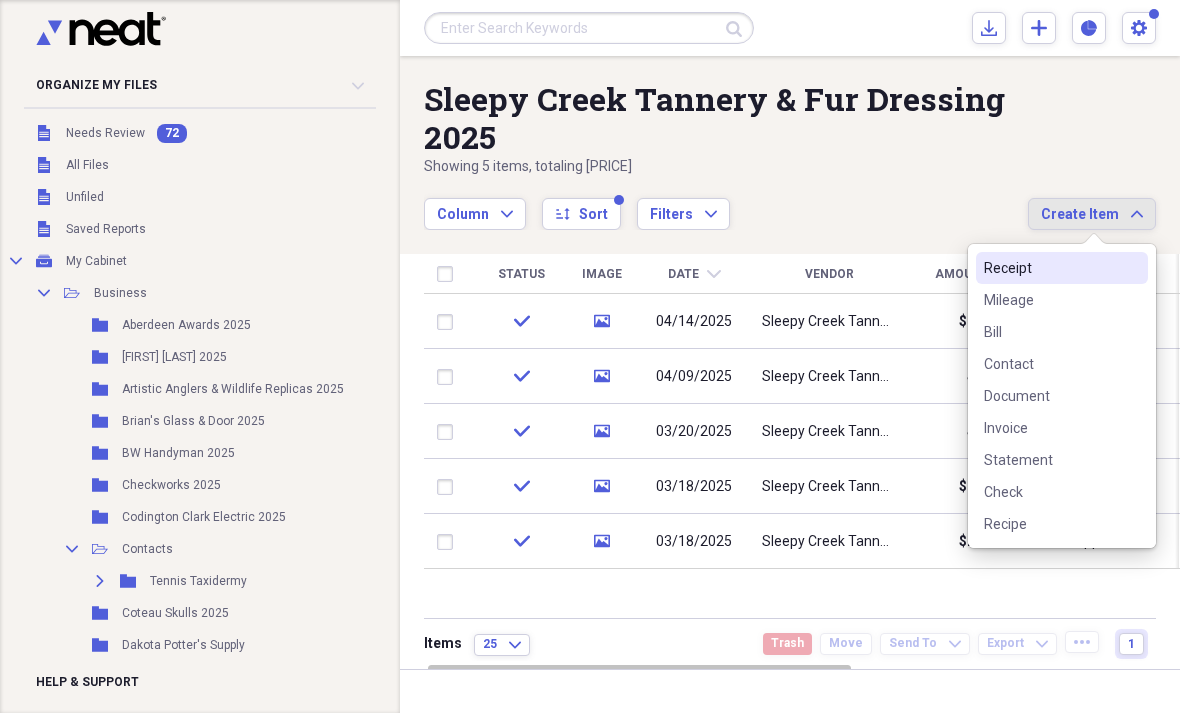 click on "Contact" at bounding box center [1050, 364] 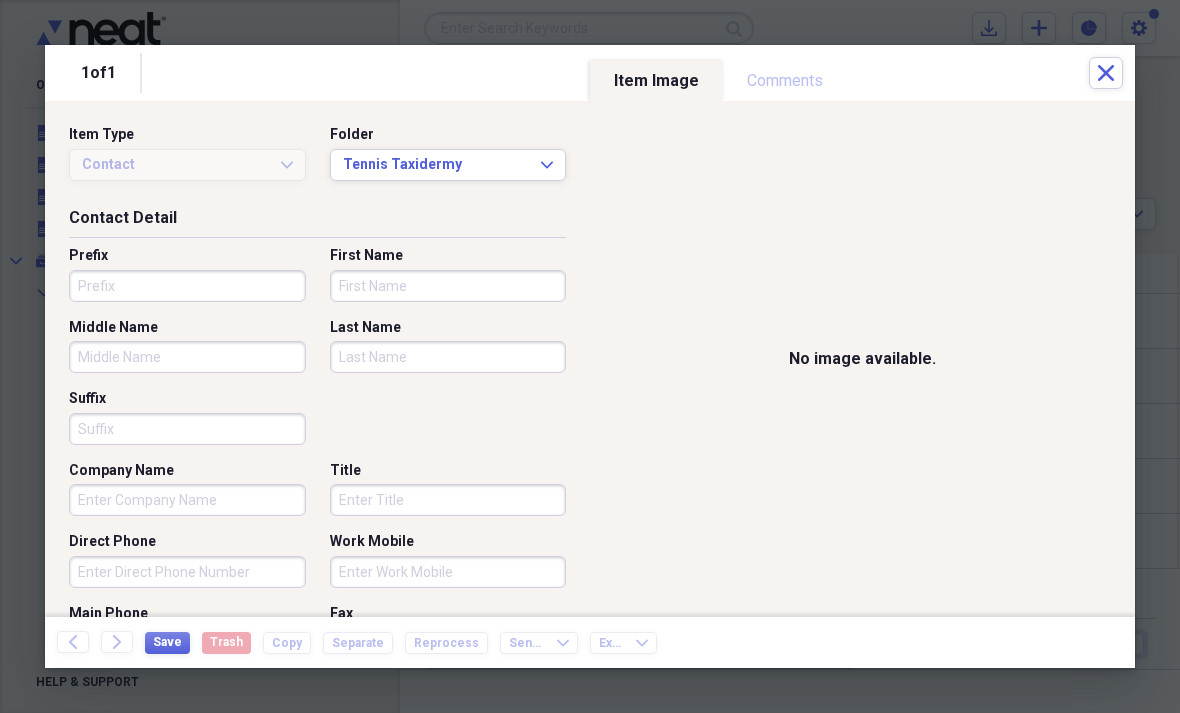 click on "First Name" at bounding box center (448, 286) 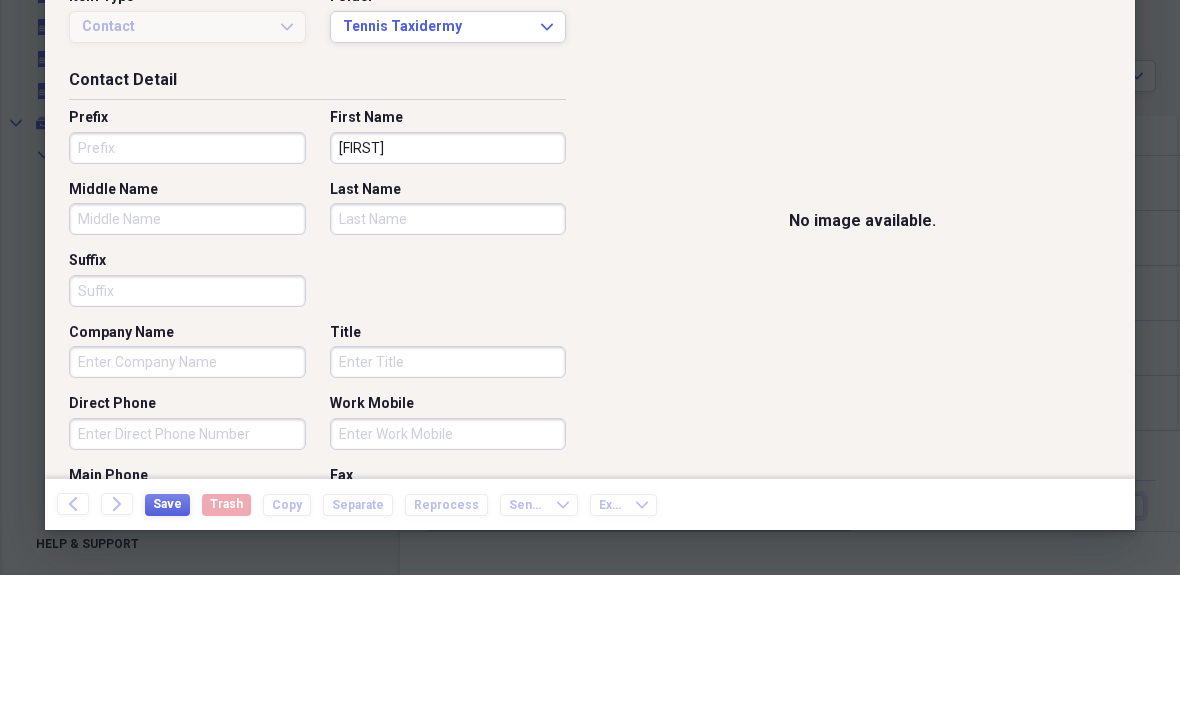 type on "[FIRST]" 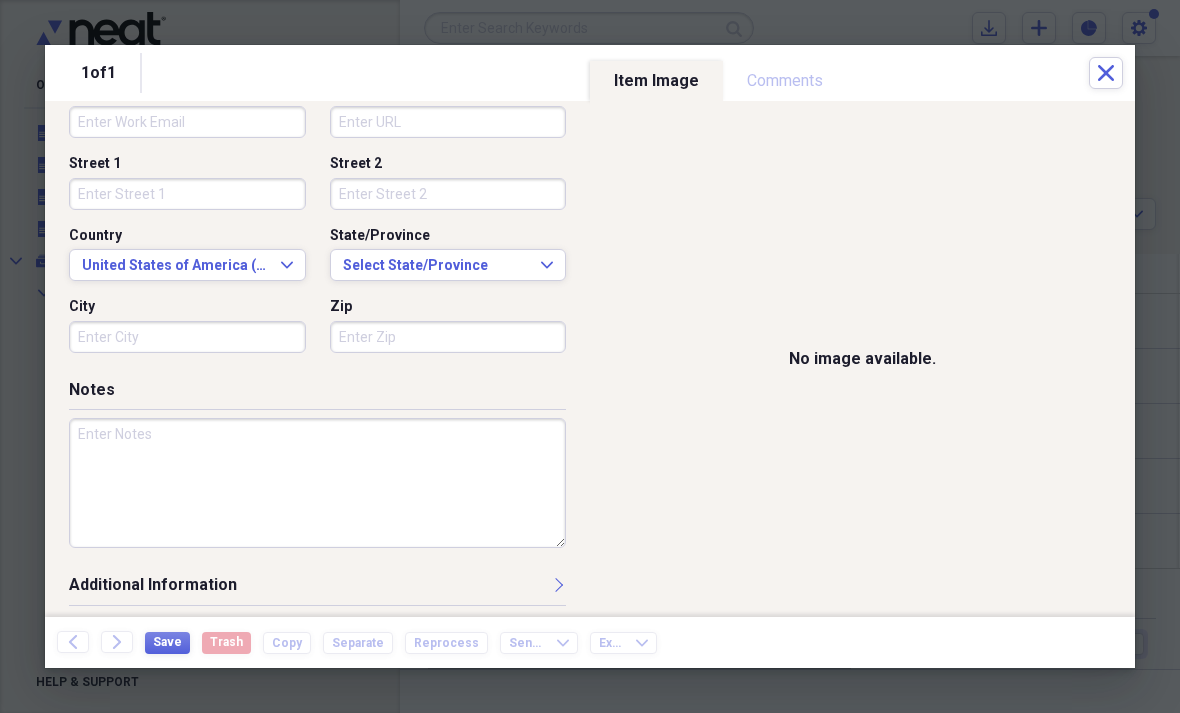 scroll, scrollTop: 592, scrollLeft: 0, axis: vertical 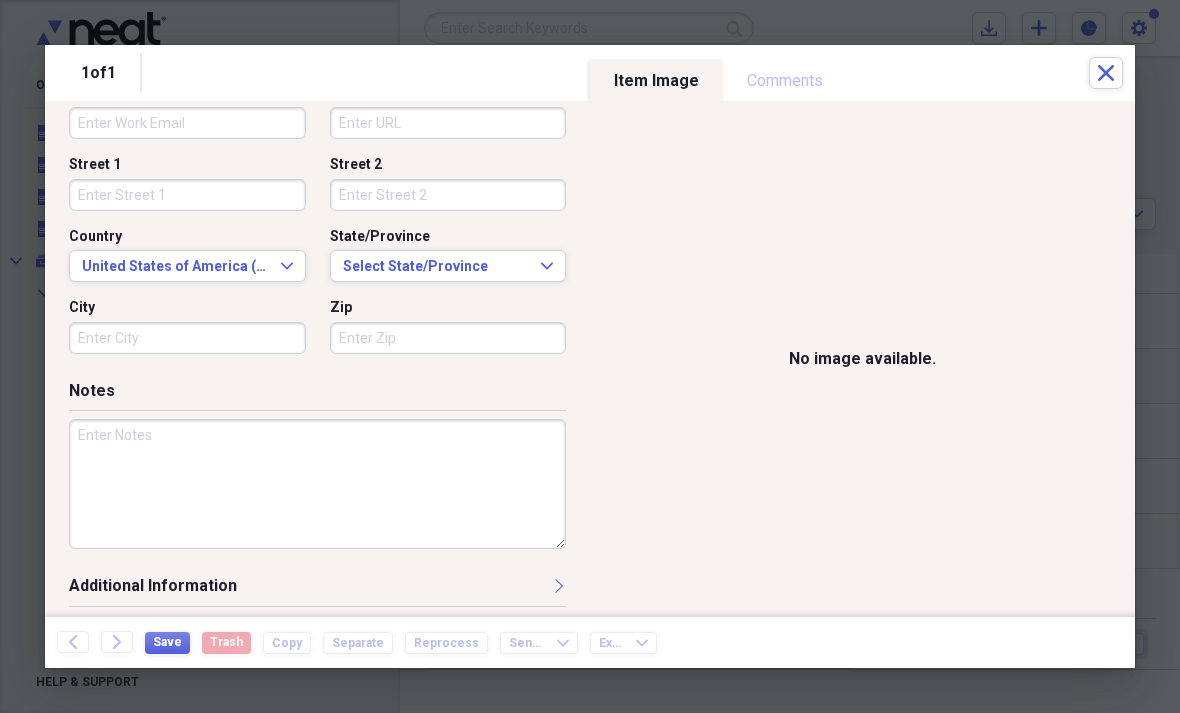 type on "Gottschalk" 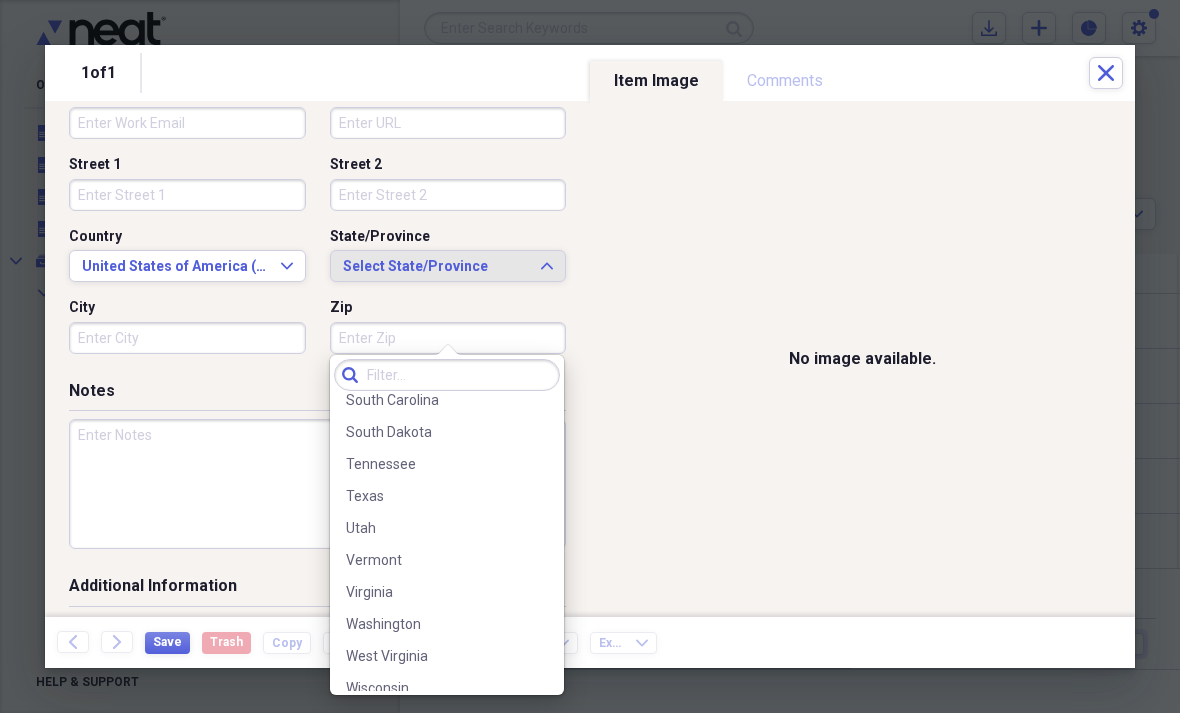 scroll, scrollTop: 1157, scrollLeft: 0, axis: vertical 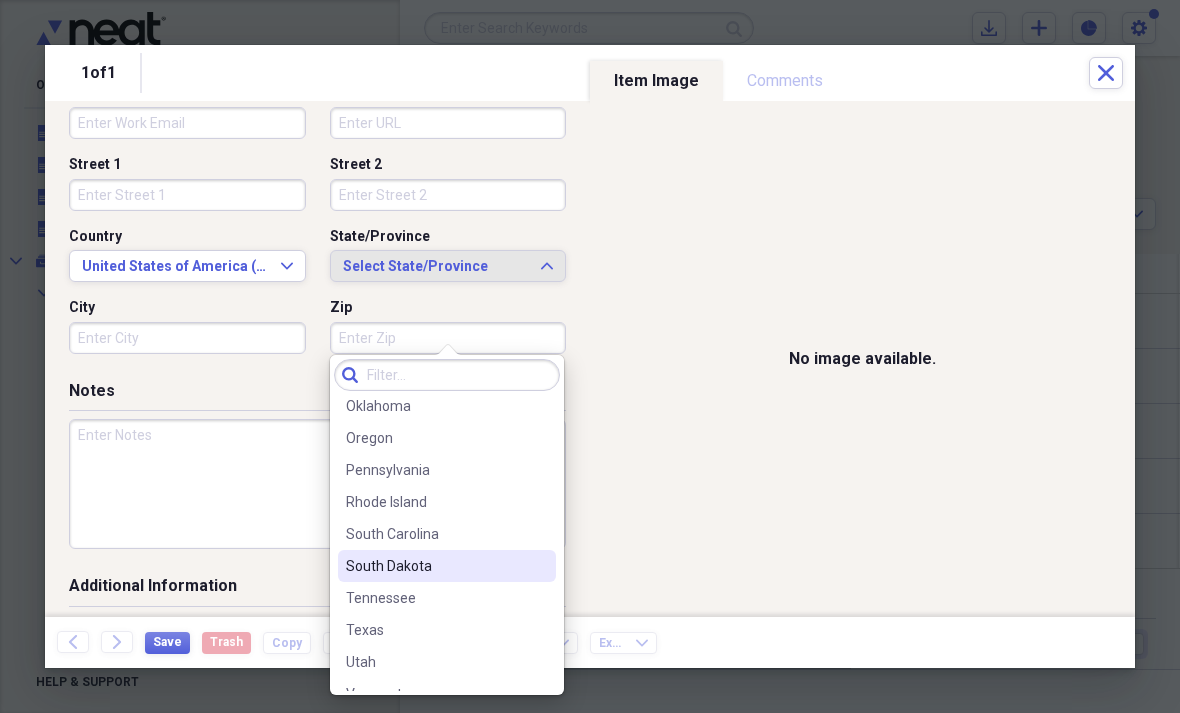 click on "South Dakota" at bounding box center [447, 566] 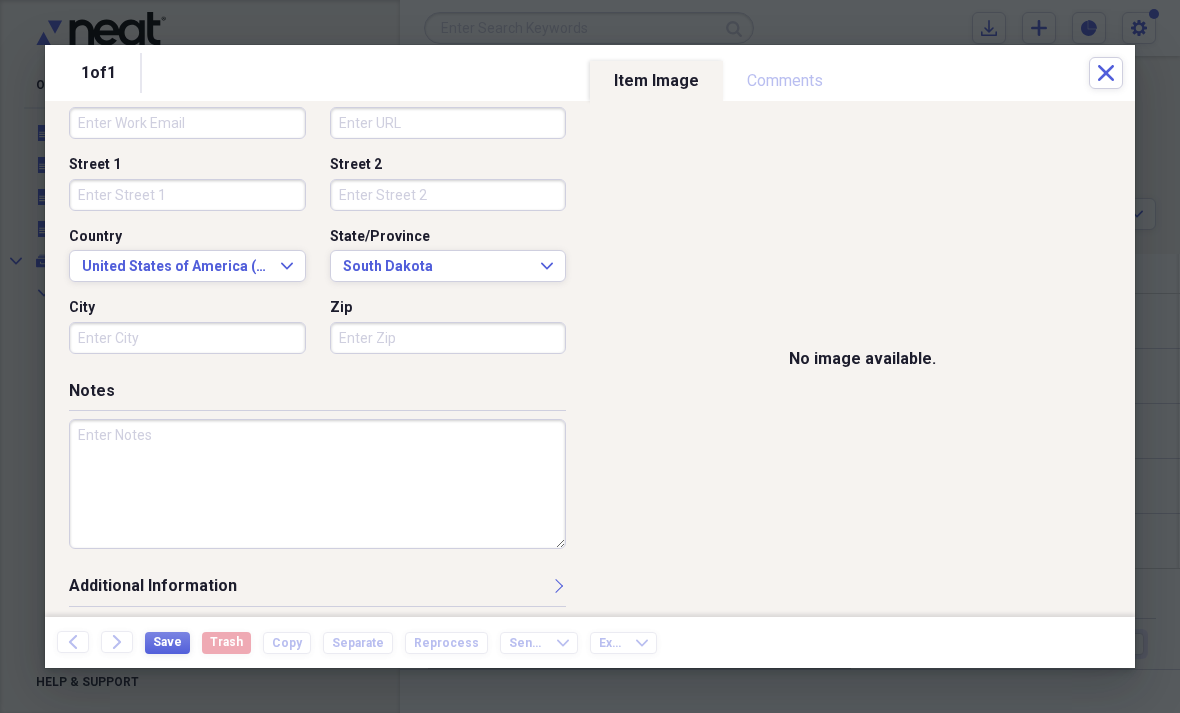 click on "City" at bounding box center [187, 338] 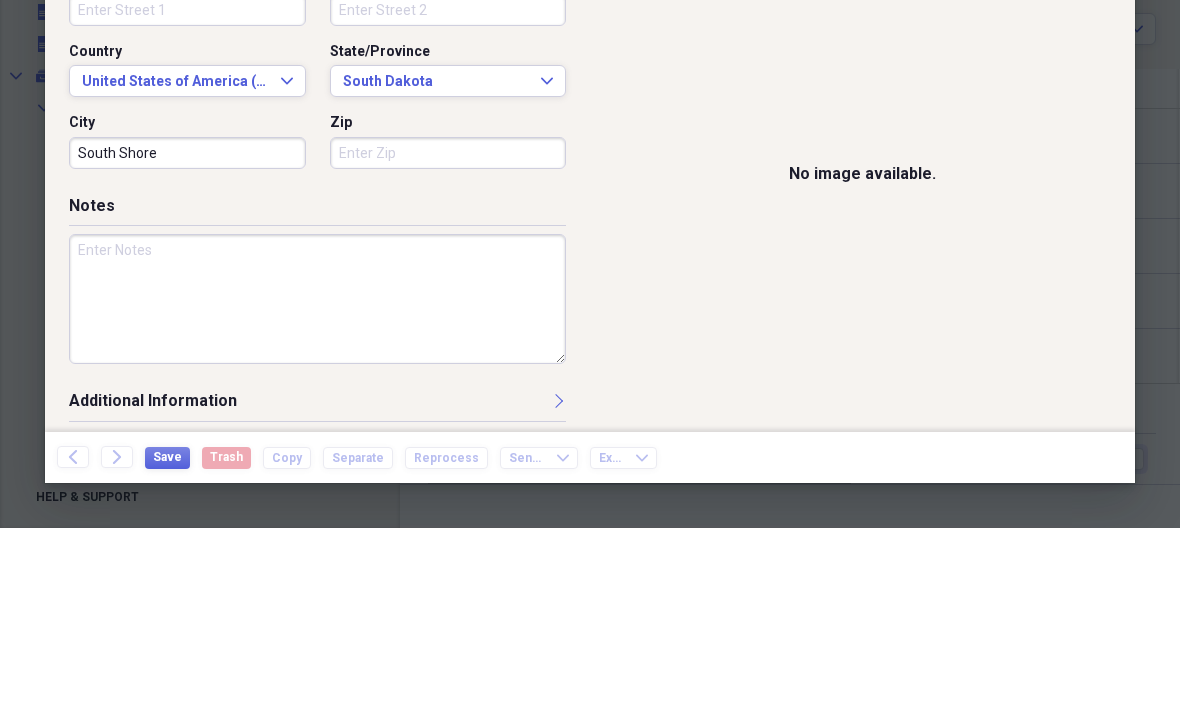 type on "South Shore" 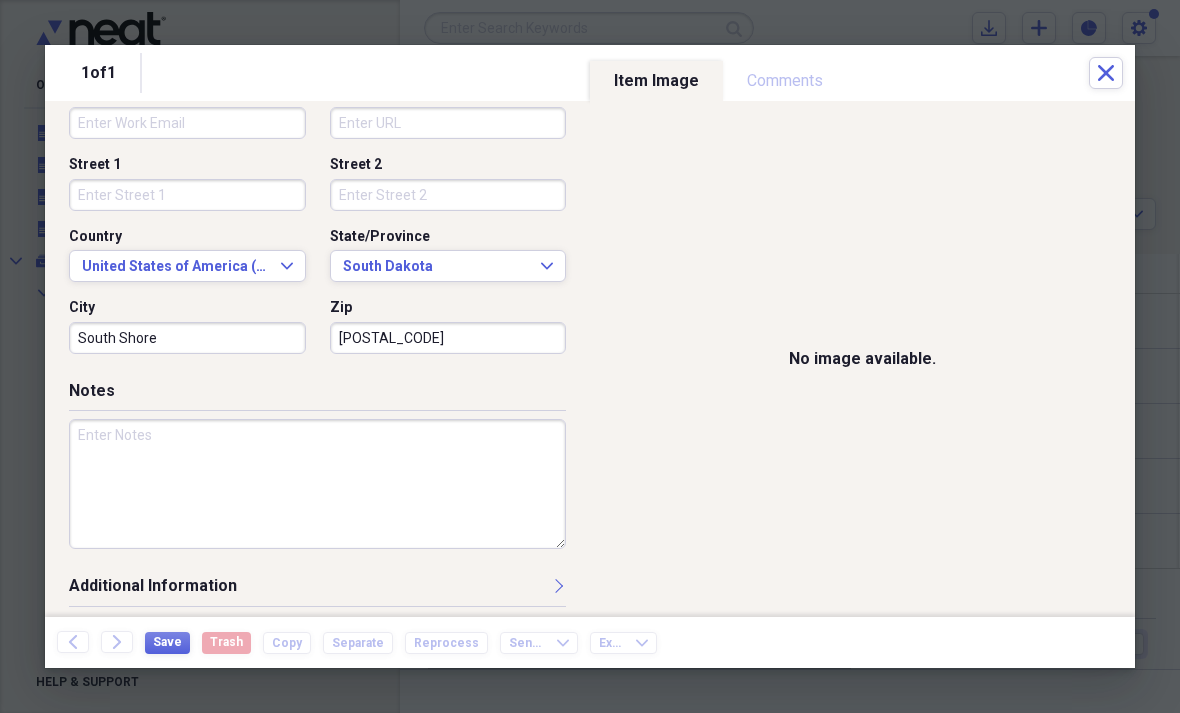 scroll, scrollTop: 0, scrollLeft: 0, axis: both 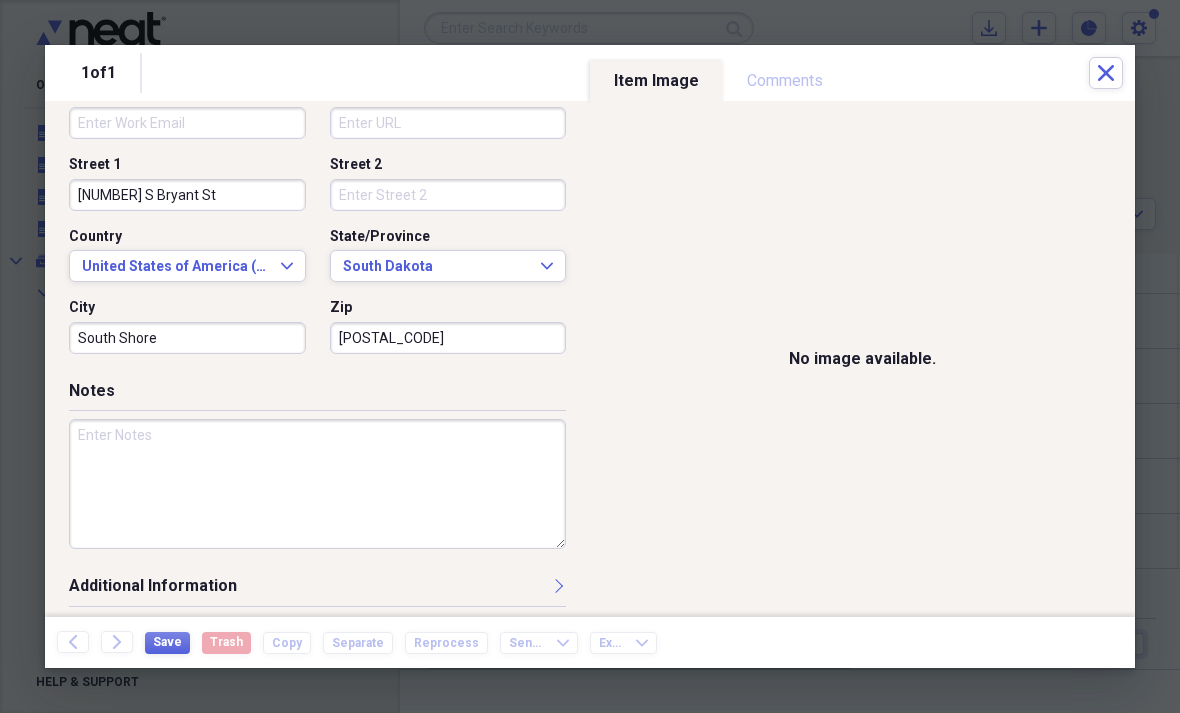 type on "[NUMBER] S Bryant St" 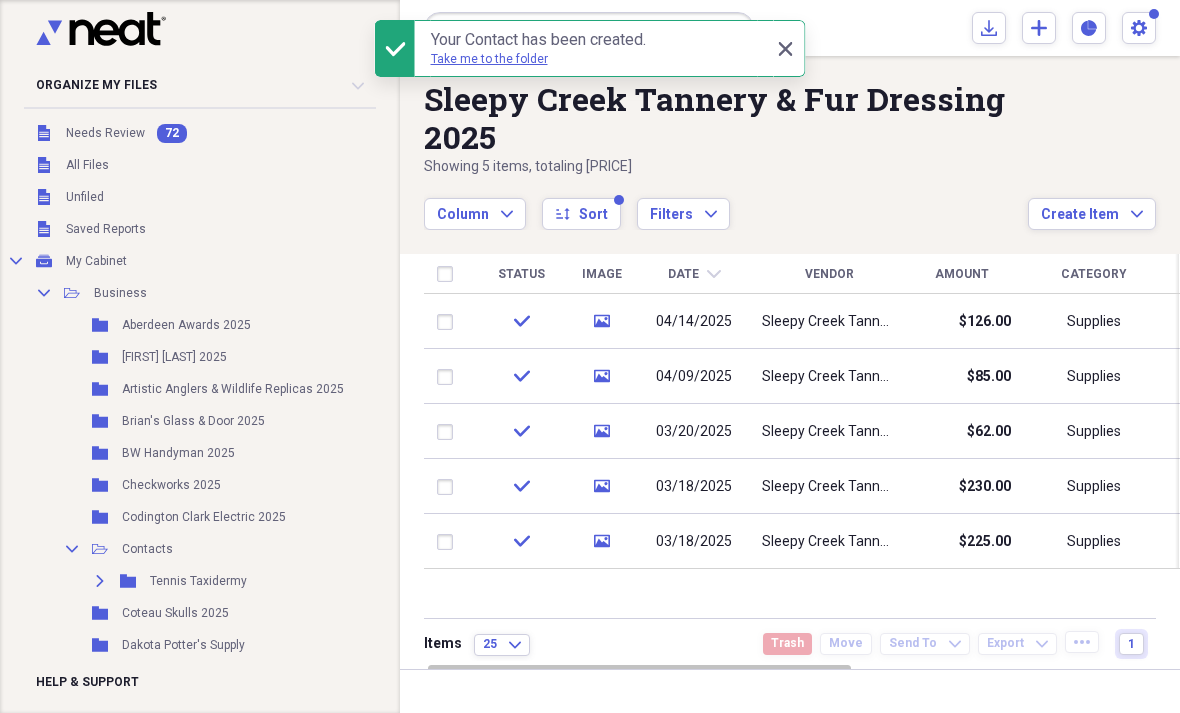 click on "Create Item Expand" at bounding box center [1092, 214] 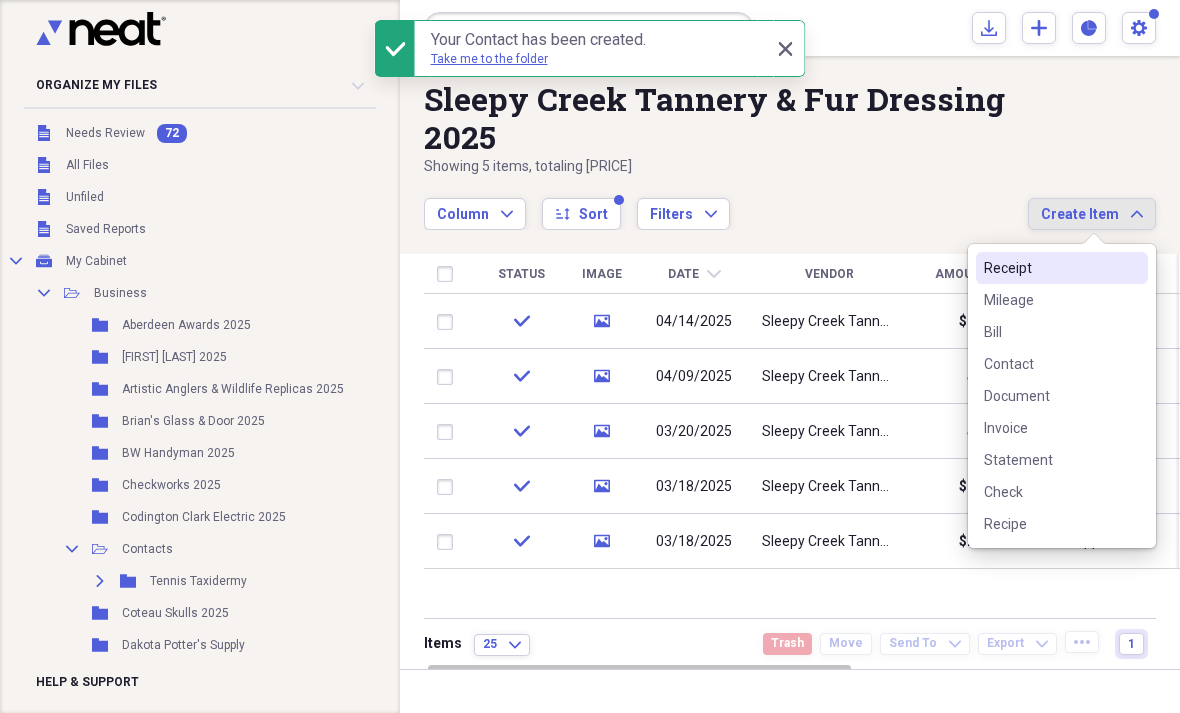 click on "Contact" at bounding box center (1050, 364) 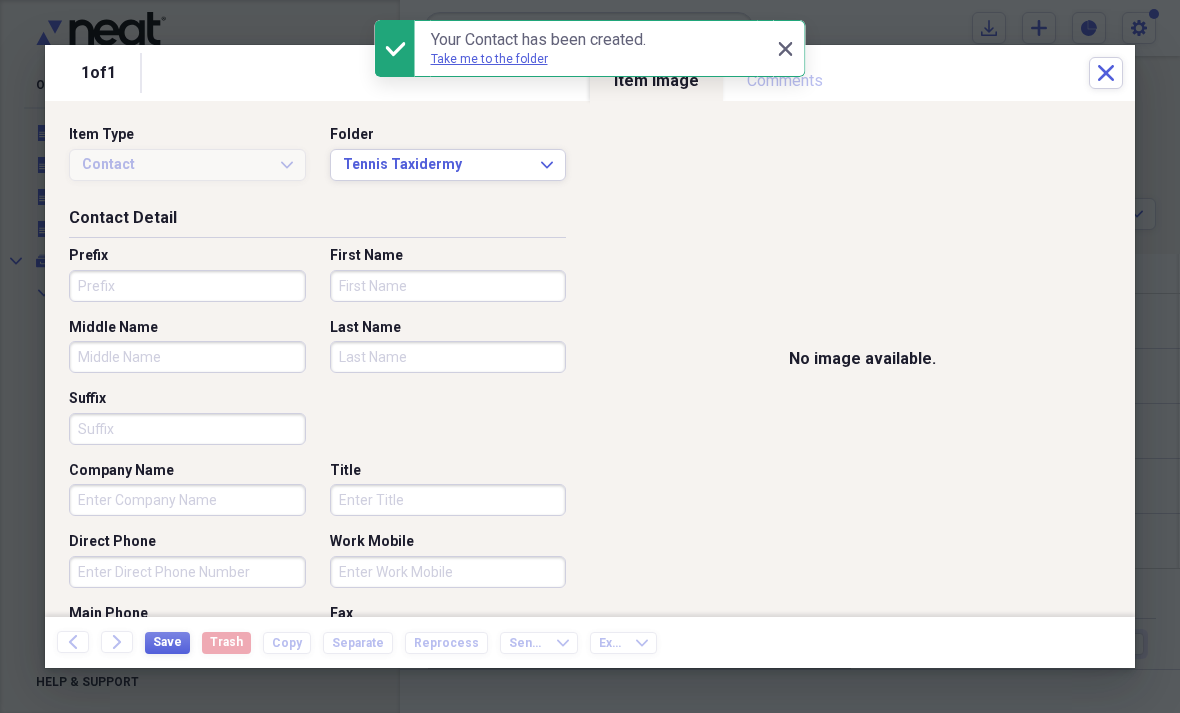 click on "First Name" at bounding box center (448, 286) 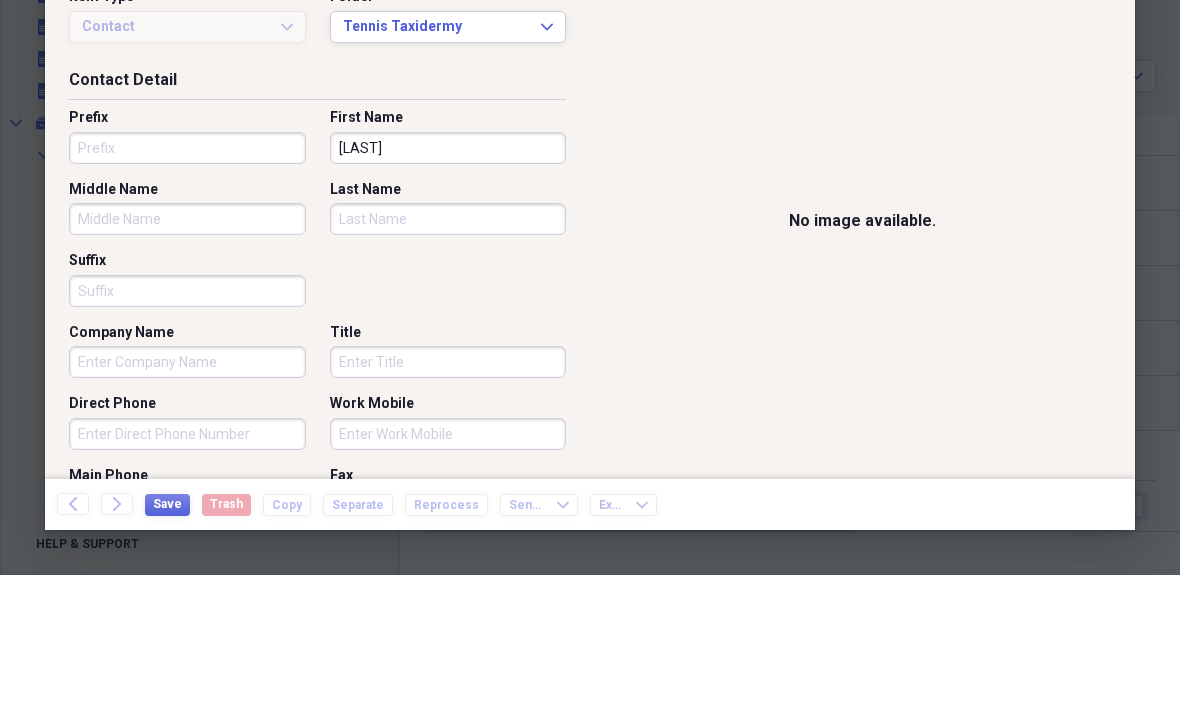 type on "[LAST]" 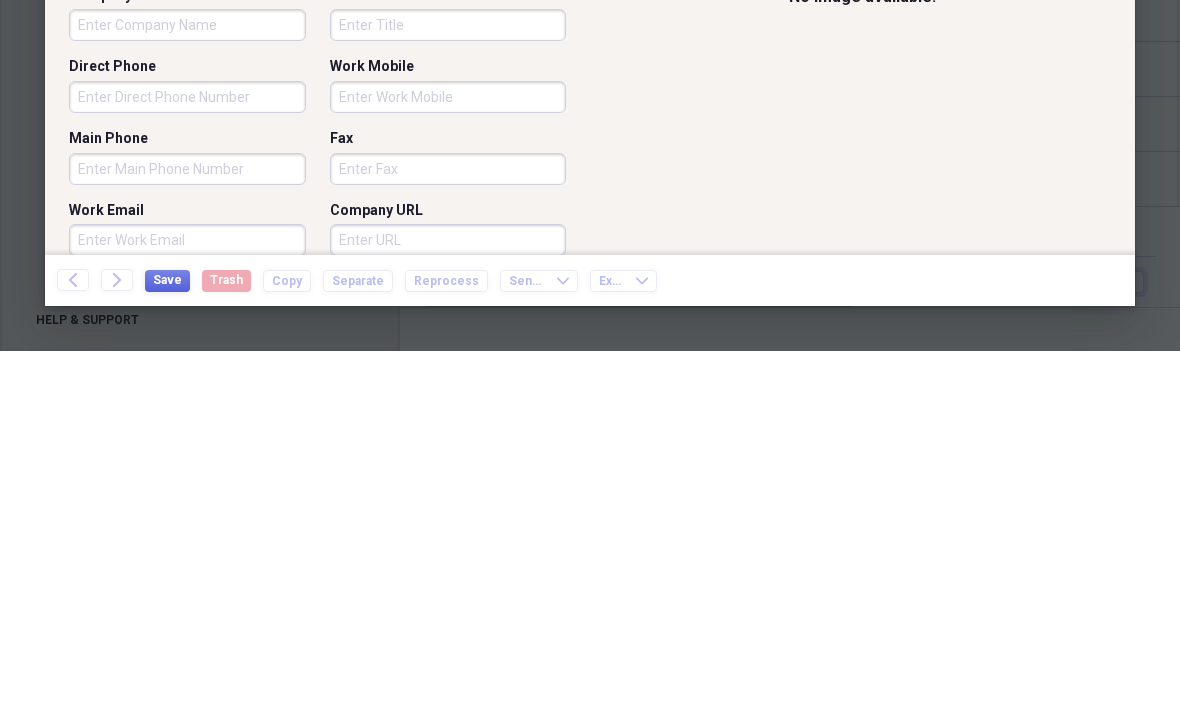 scroll, scrollTop: 131, scrollLeft: 0, axis: vertical 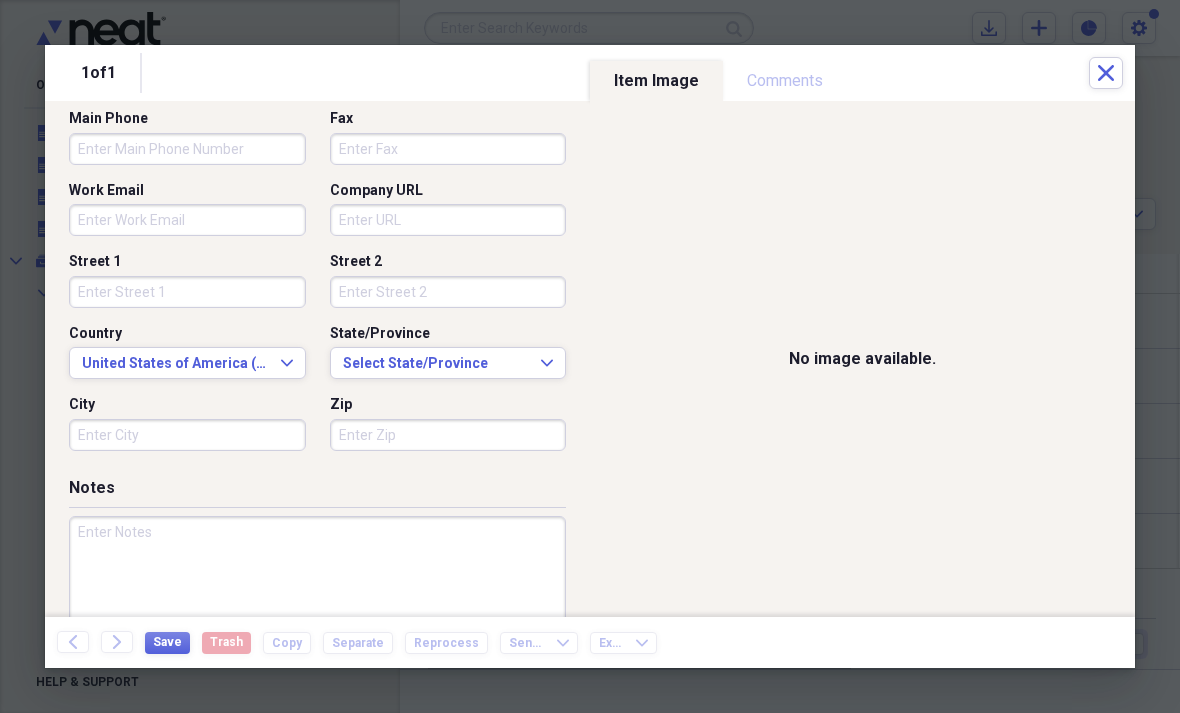 type on "[LAST]" 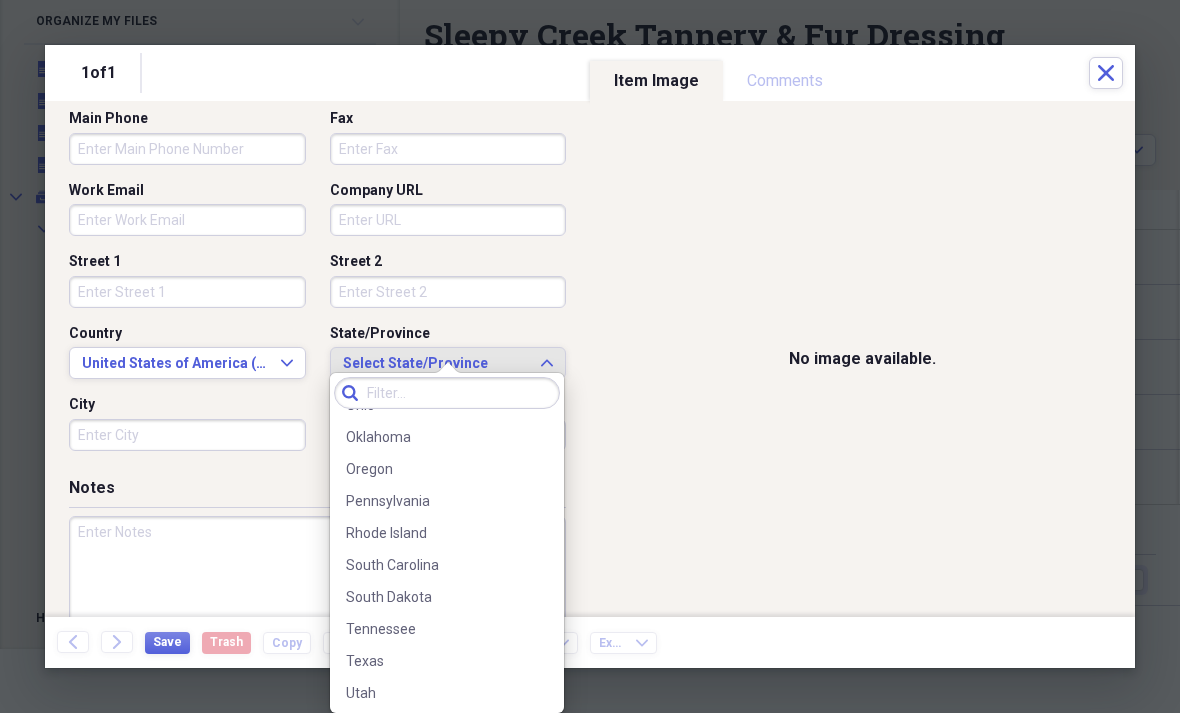 scroll, scrollTop: 1154, scrollLeft: 0, axis: vertical 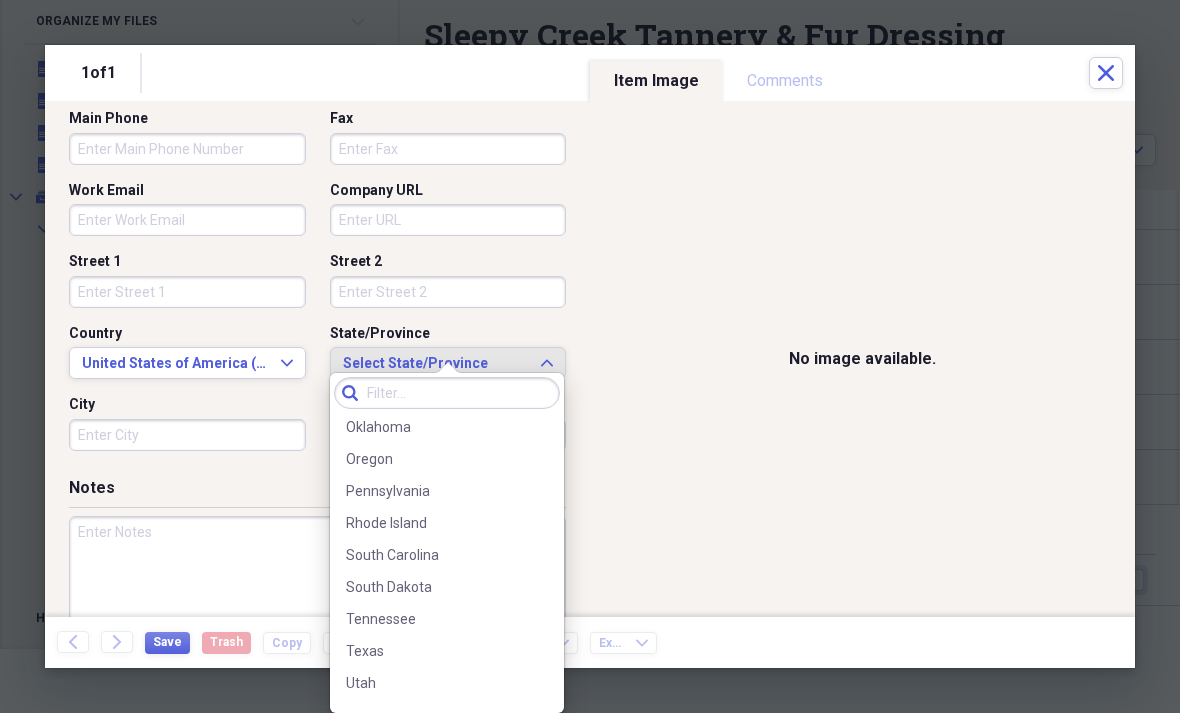 click on "South Dakota" at bounding box center [435, 587] 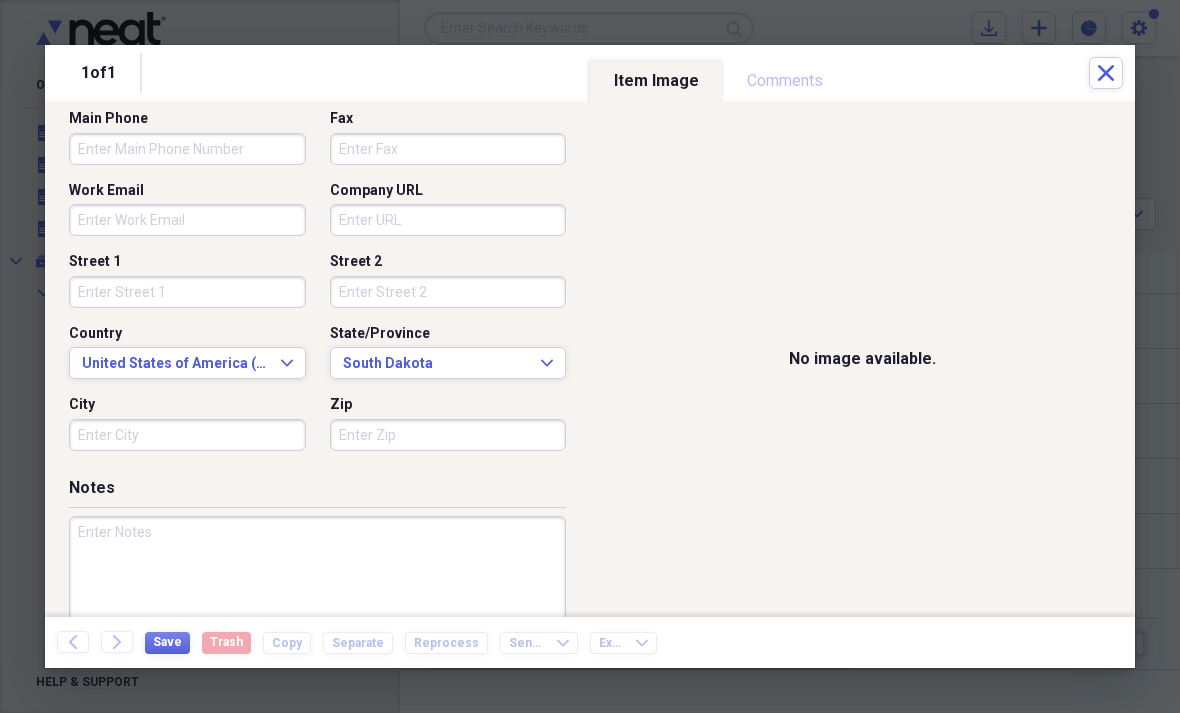 click on "Zip" at bounding box center (448, 435) 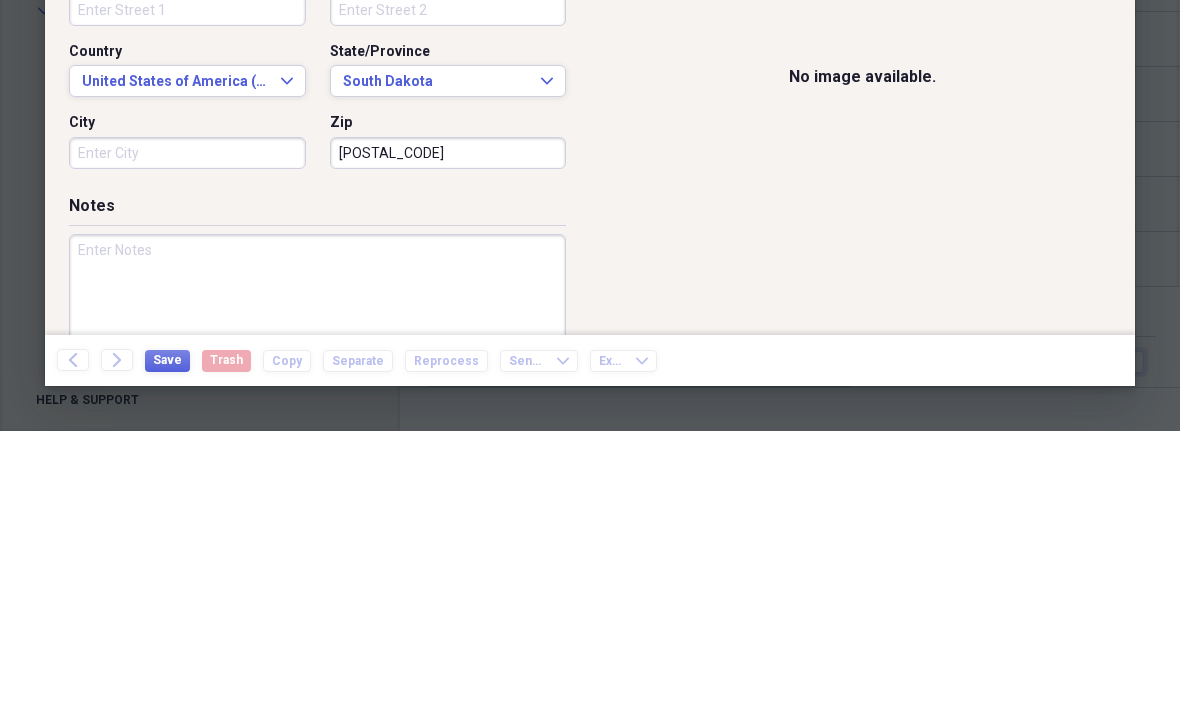 type on "[POSTAL_CODE]" 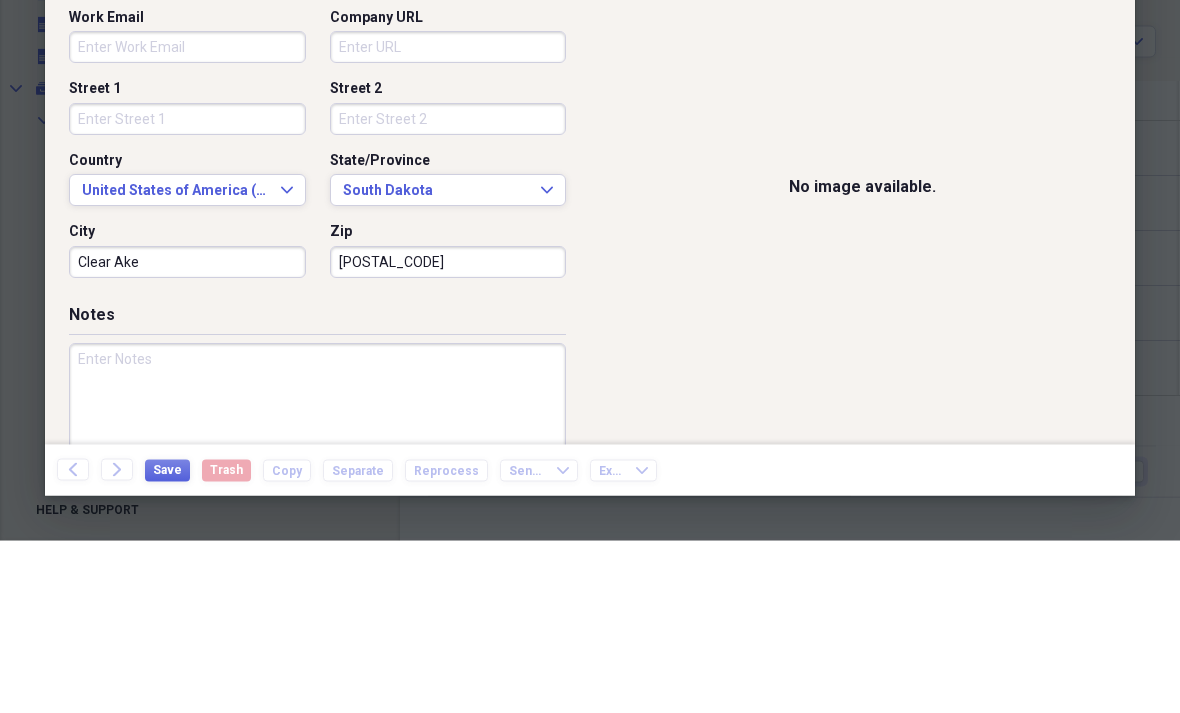 type on "Clear Ake" 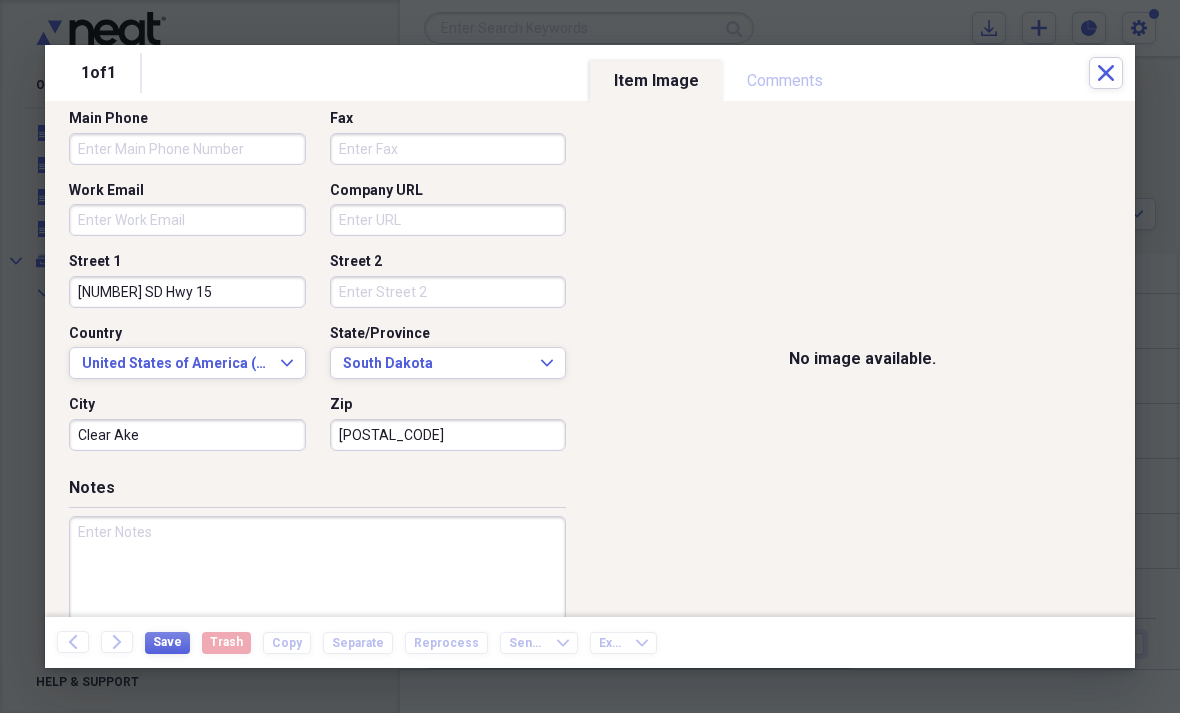 type on "[NUMBER] SD Hwy 15" 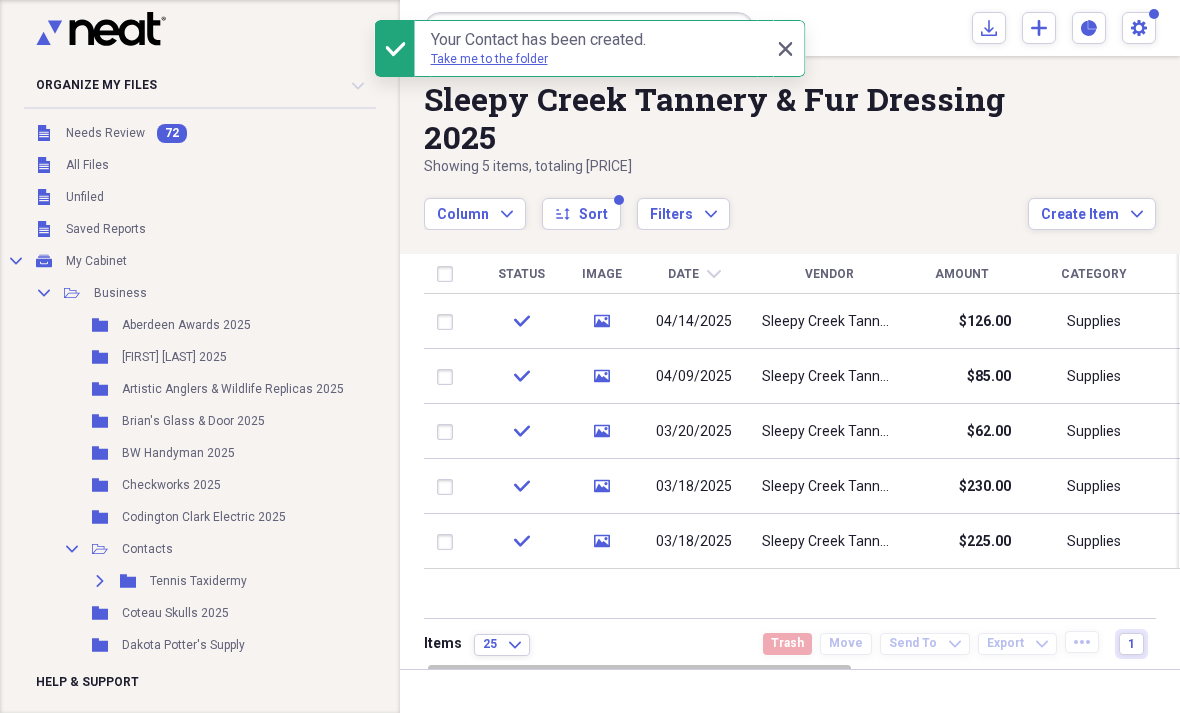 click on "Create Item Expand" at bounding box center [1092, 214] 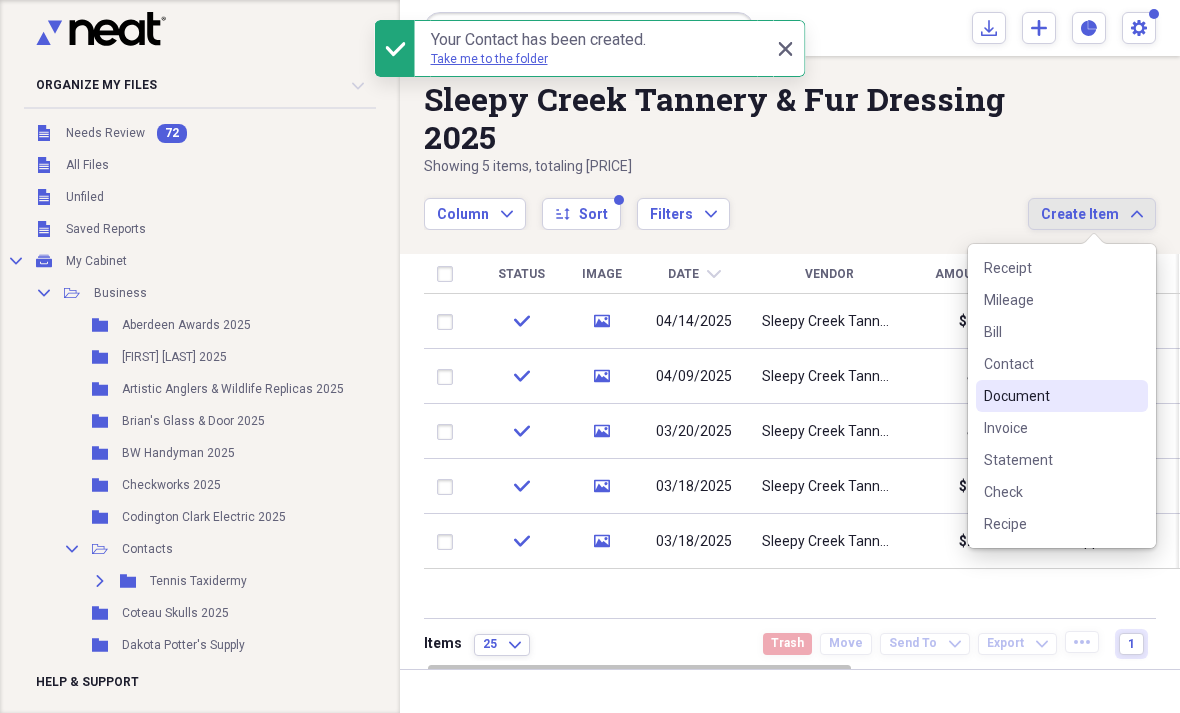 click on "Document" at bounding box center (1062, 396) 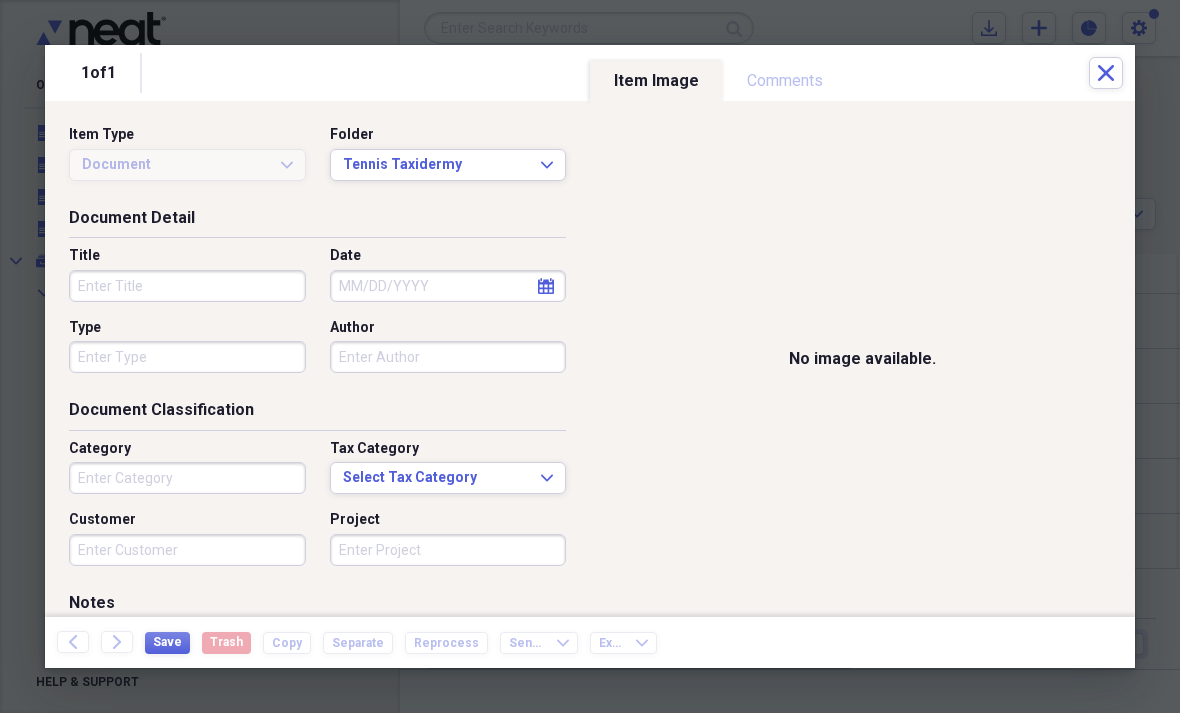 click on "Close" at bounding box center (1106, 73) 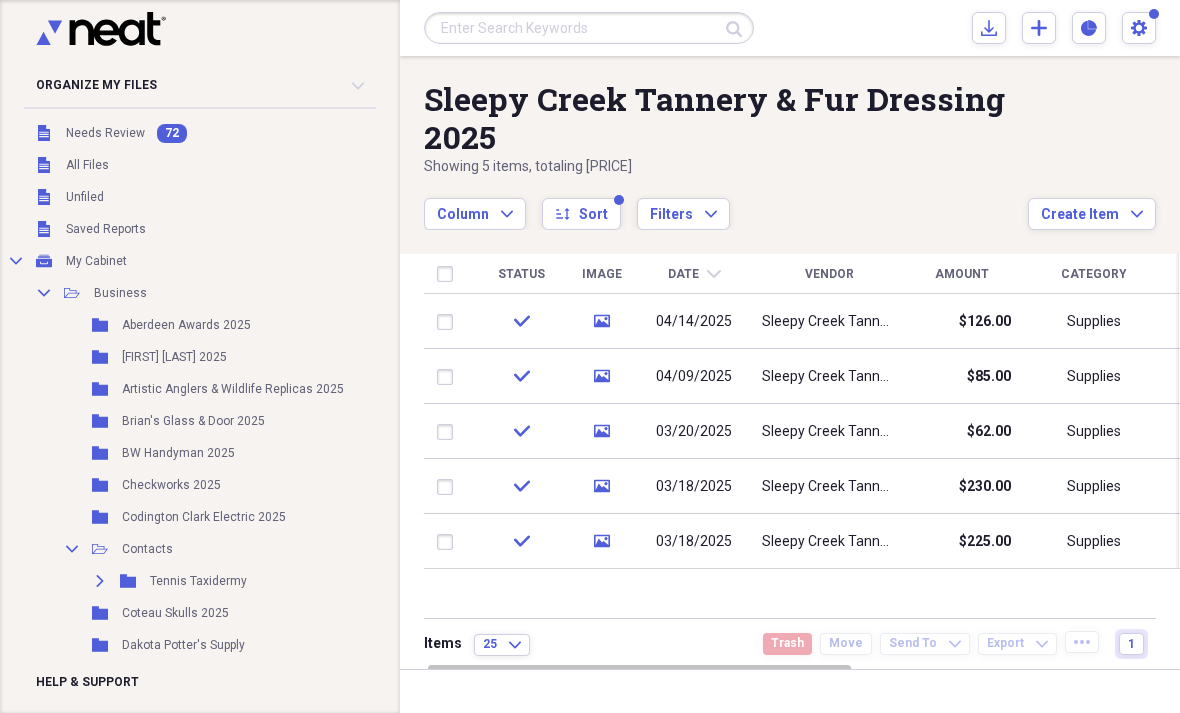 click on "Create Item" at bounding box center (1080, 215) 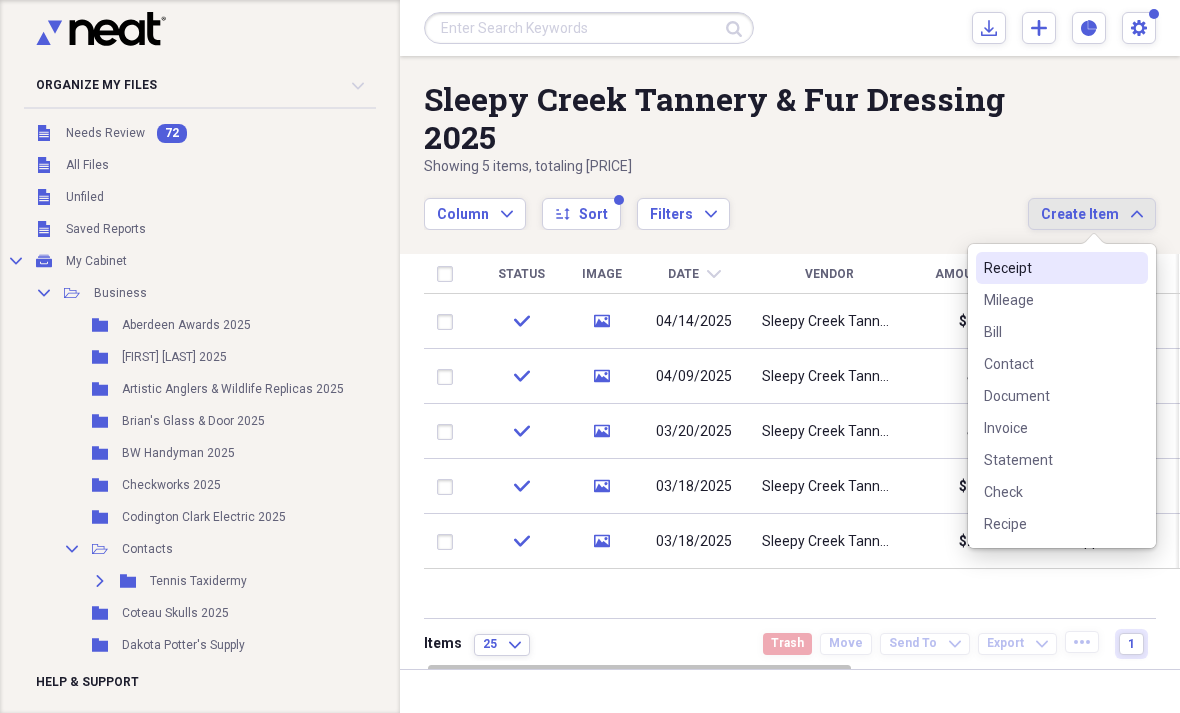 click on "Contact" at bounding box center [1050, 364] 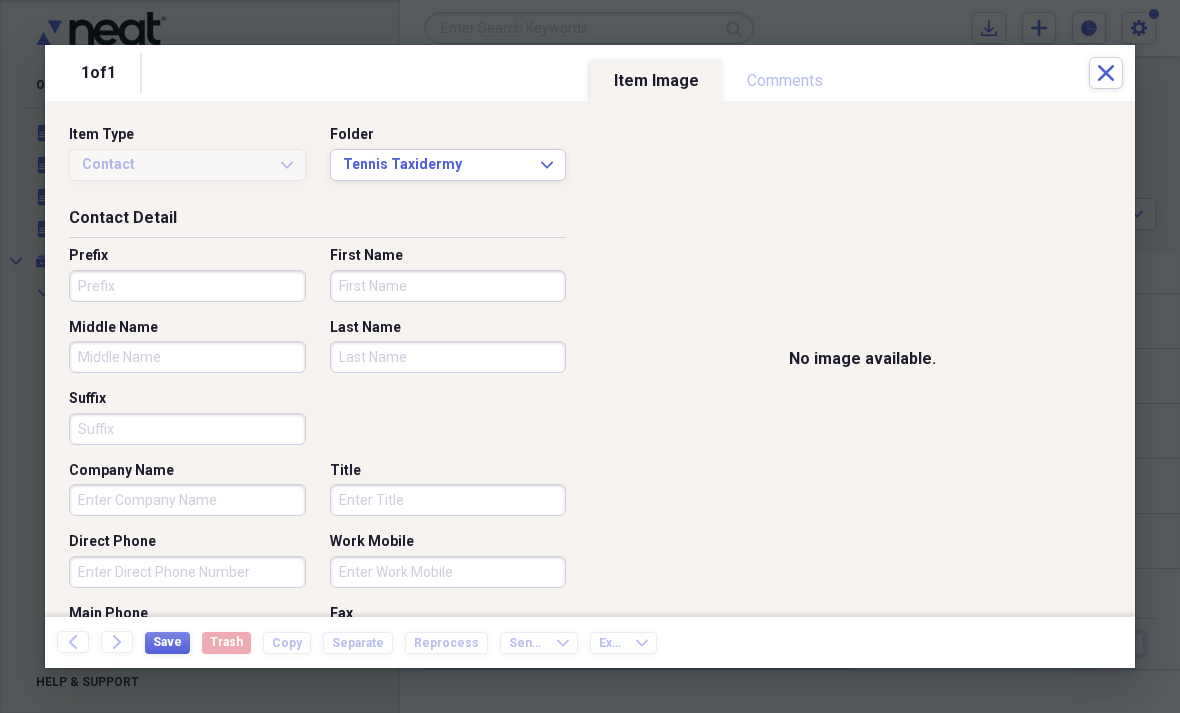 click on "First Name" at bounding box center (448, 286) 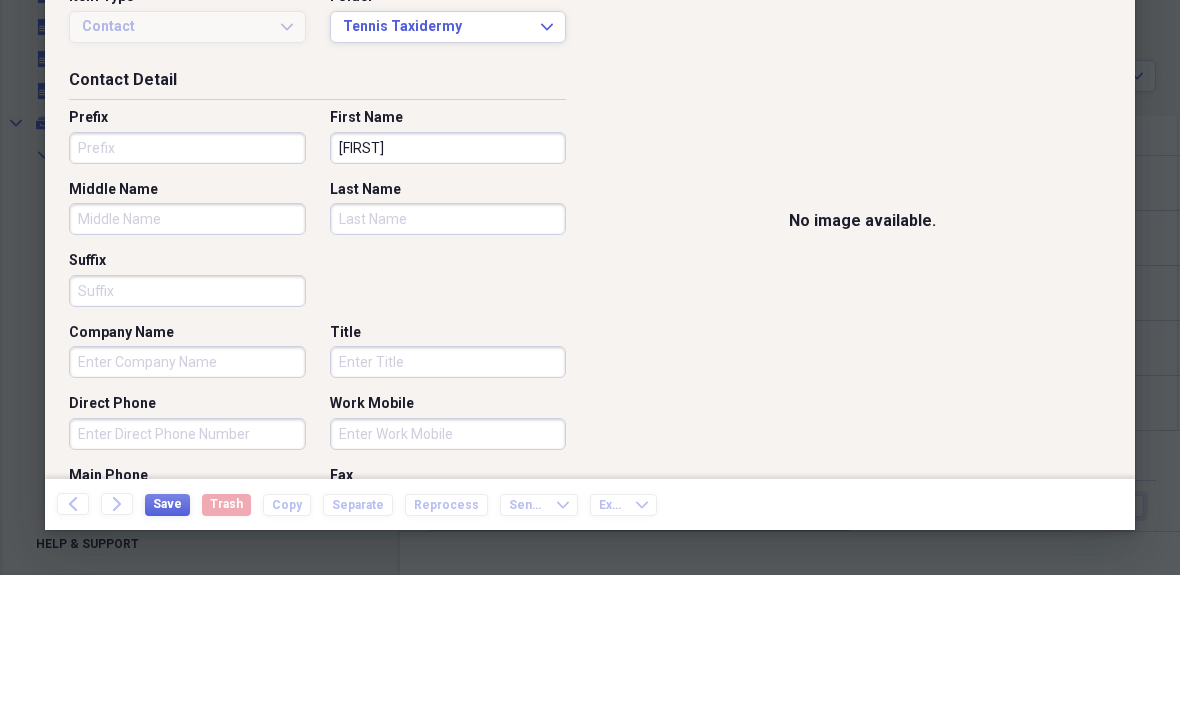 type on "[FIRST]" 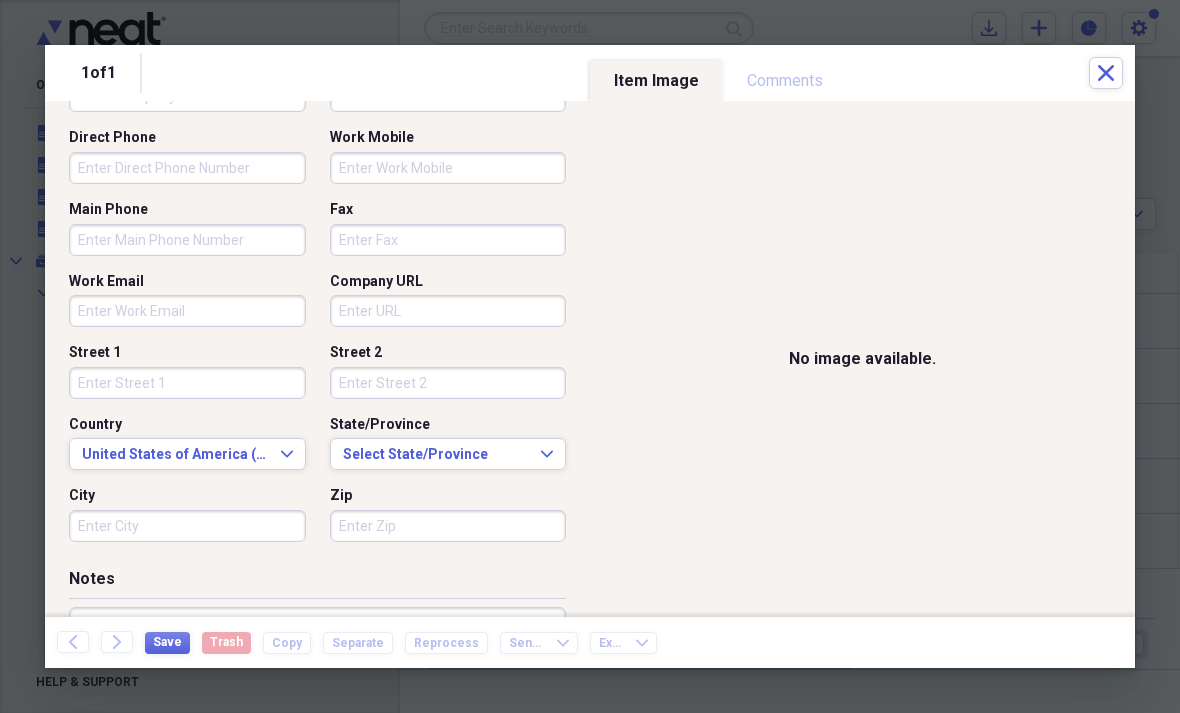 scroll, scrollTop: 402, scrollLeft: 0, axis: vertical 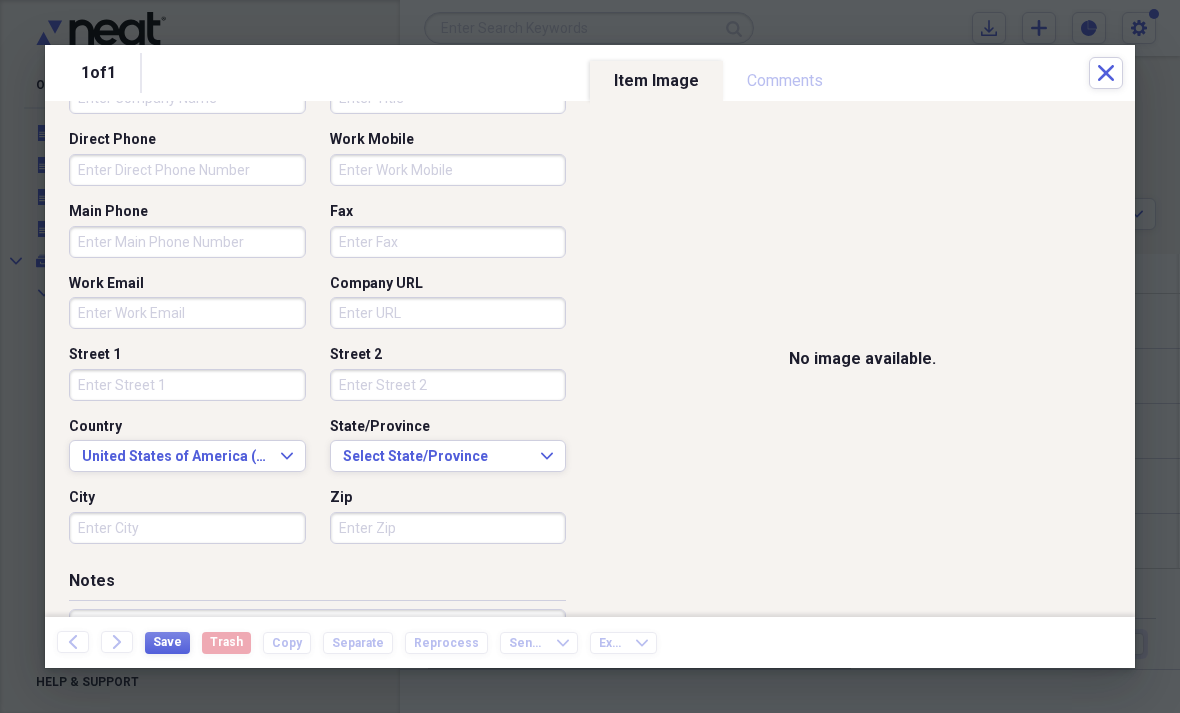 type on "[LAST]" 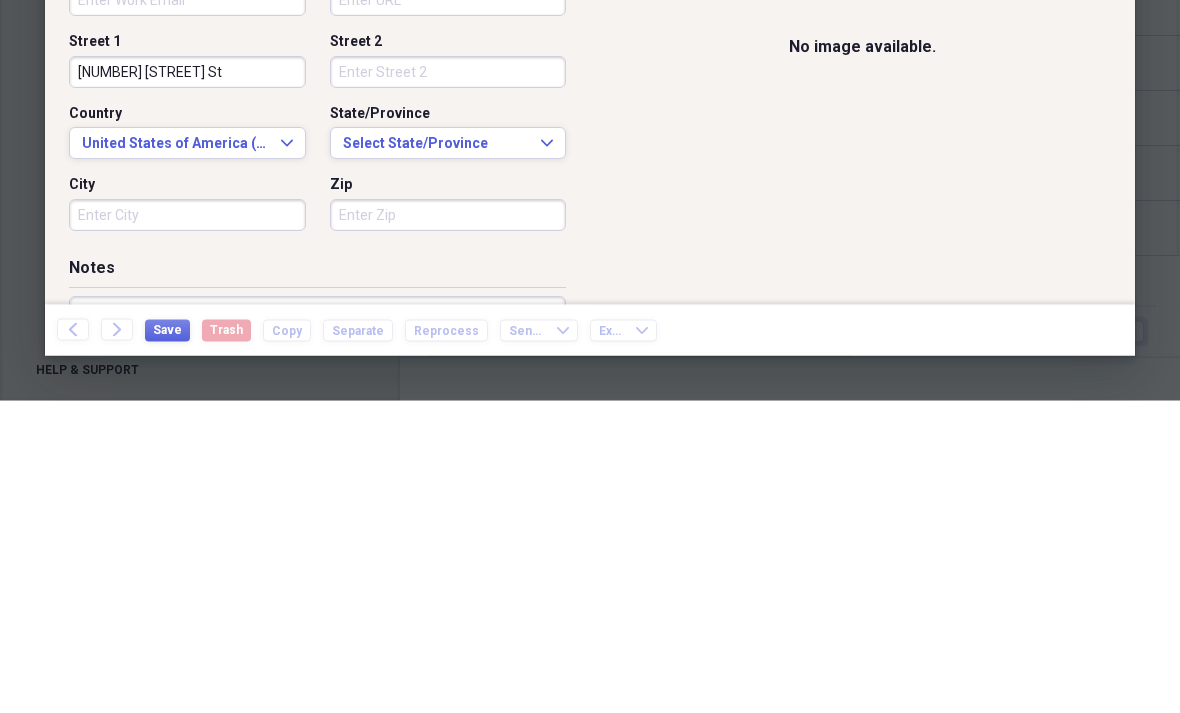 type on "[NUMBER] [STREET] St" 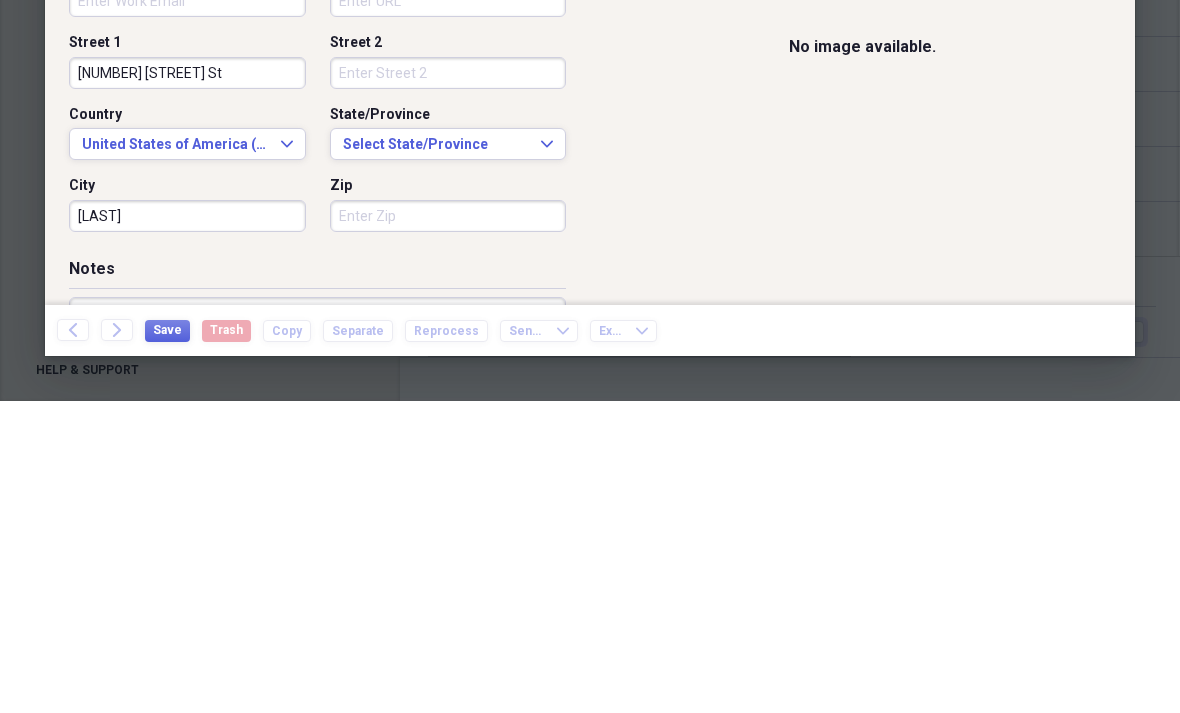 type on "[LAST]" 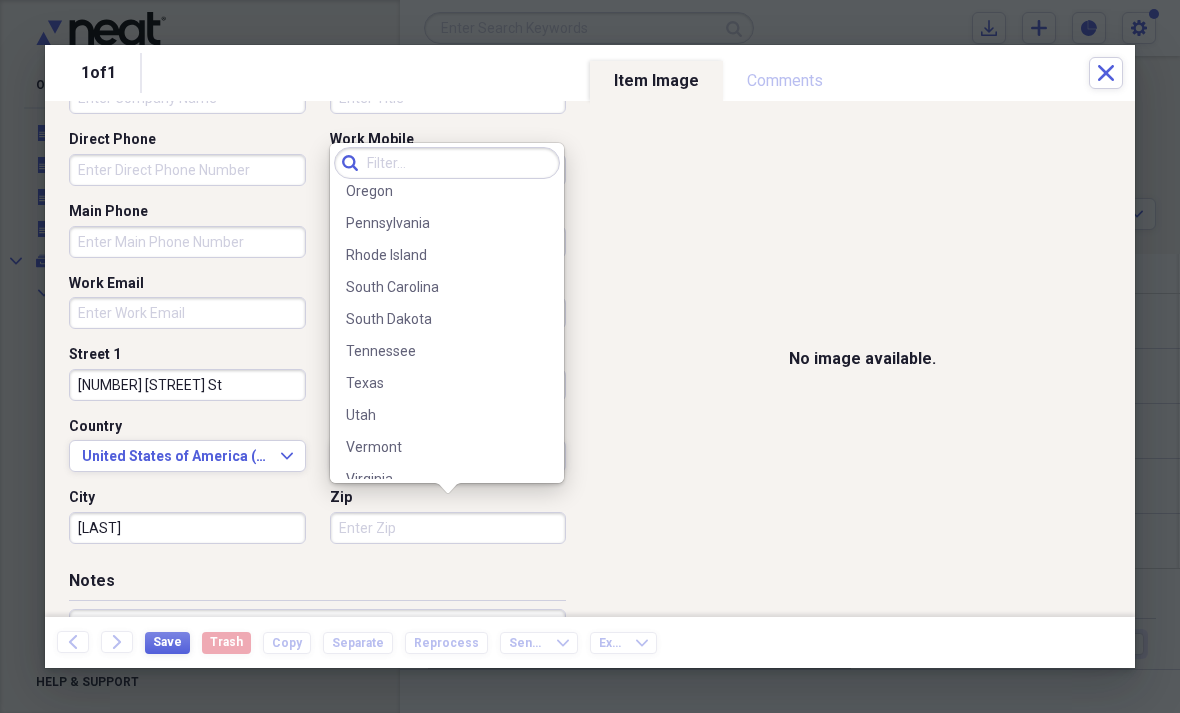 scroll, scrollTop: 1190, scrollLeft: 0, axis: vertical 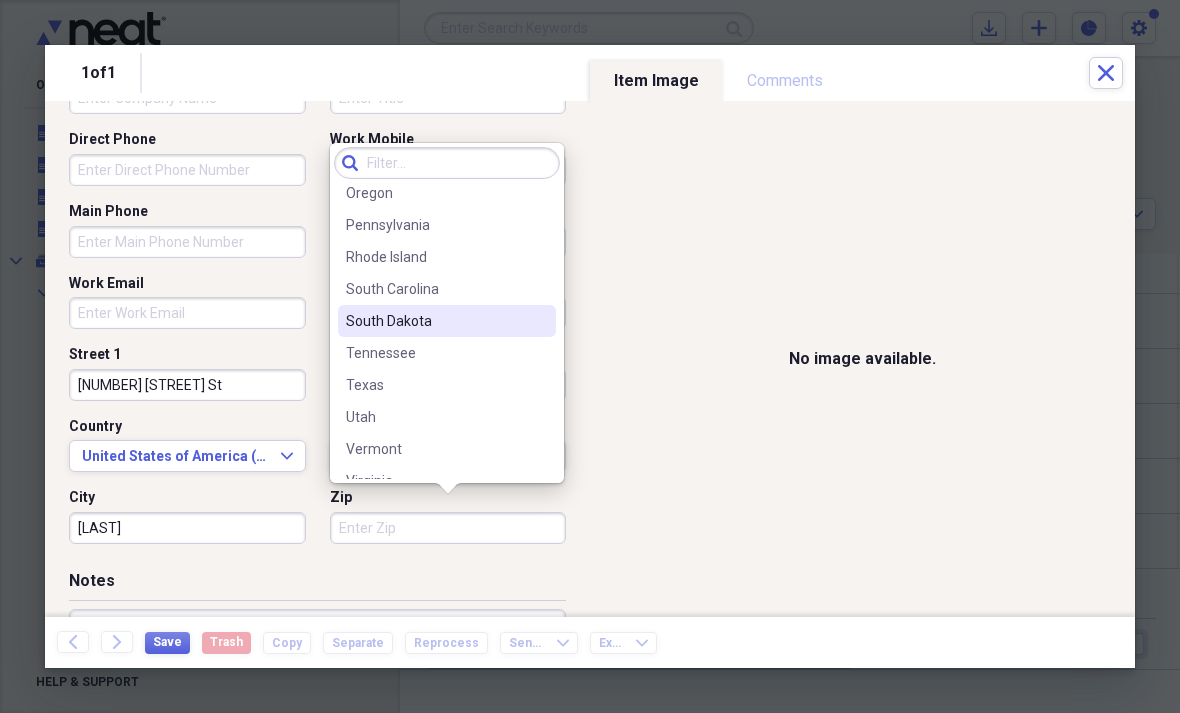 click on "South Dakota" at bounding box center [435, 321] 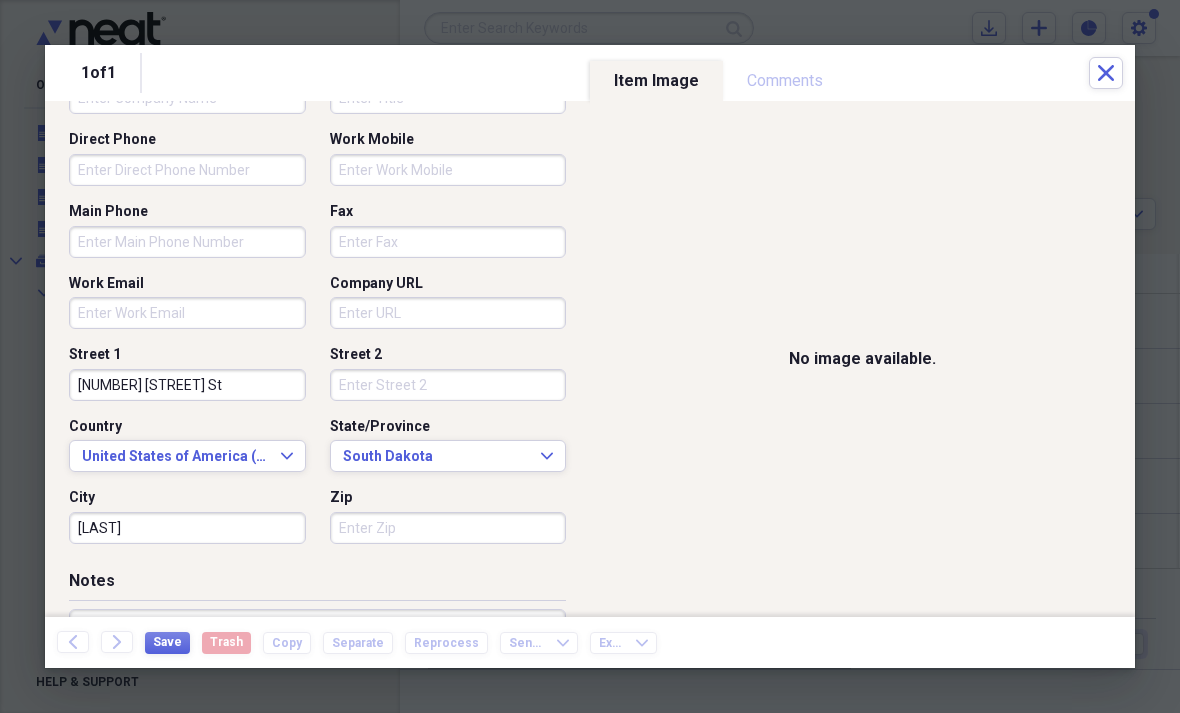 click on "Zip" at bounding box center [448, 528] 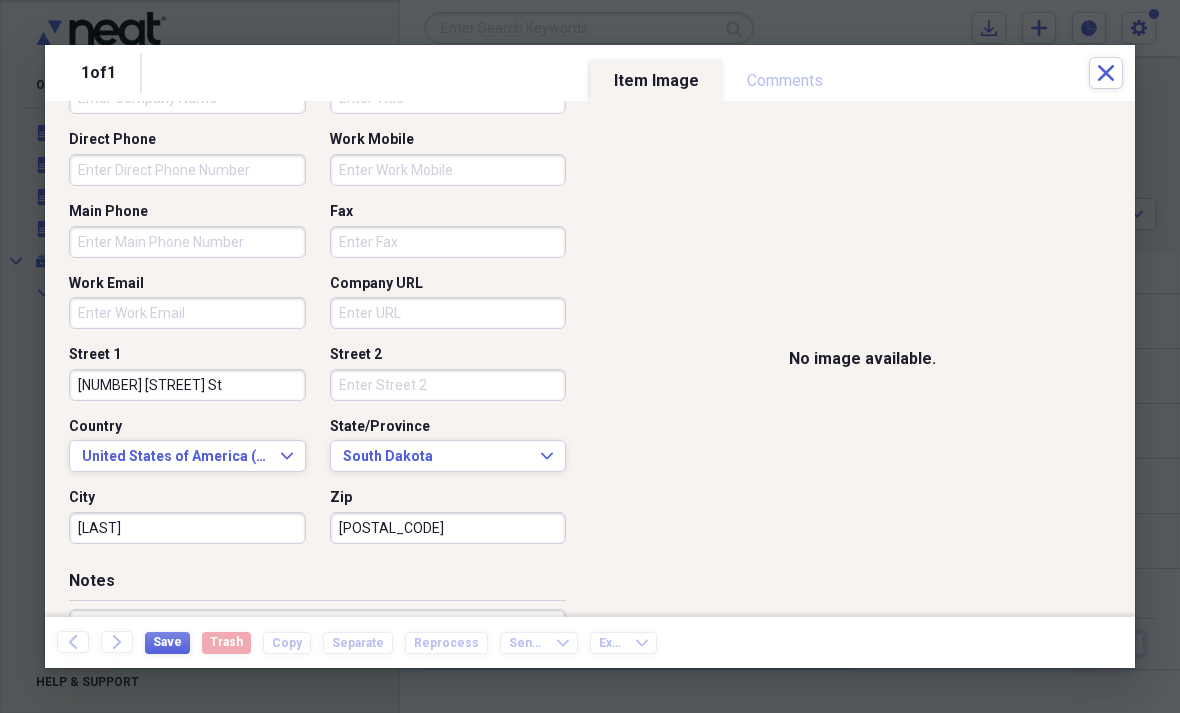type on "[POSTAL_CODE]" 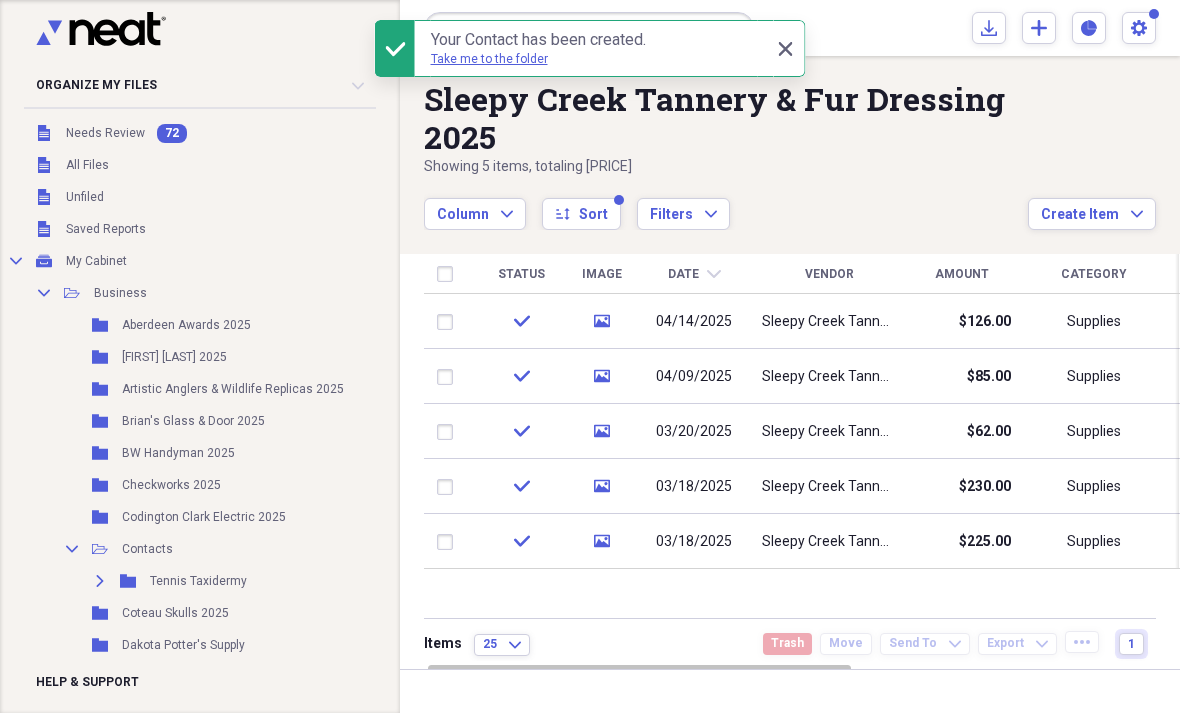 click on "Create Item Expand" at bounding box center (1092, 215) 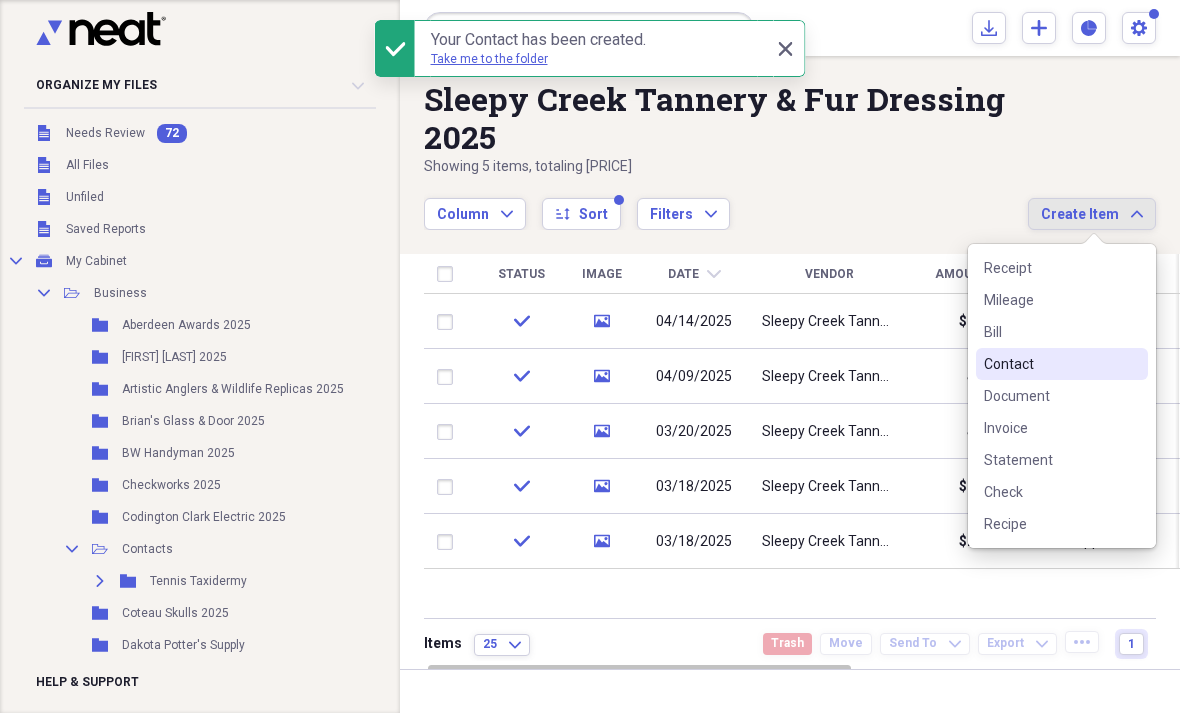 click on "Contact" at bounding box center (1062, 364) 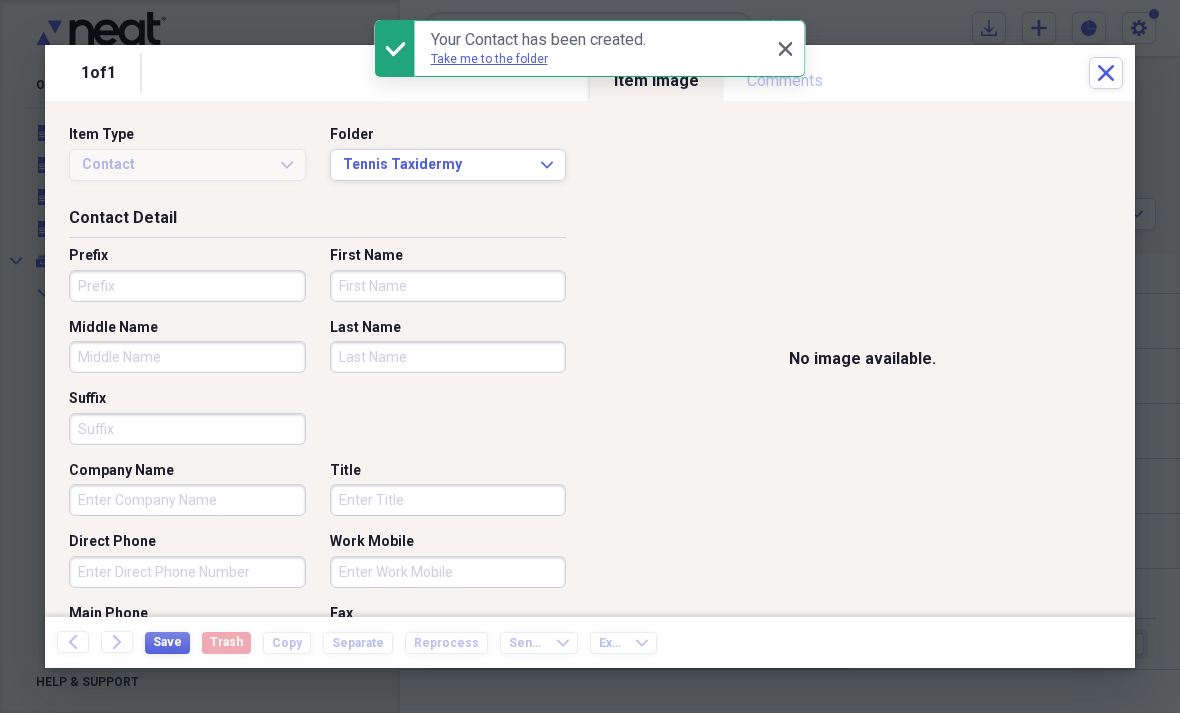 click on "First Name" at bounding box center [448, 286] 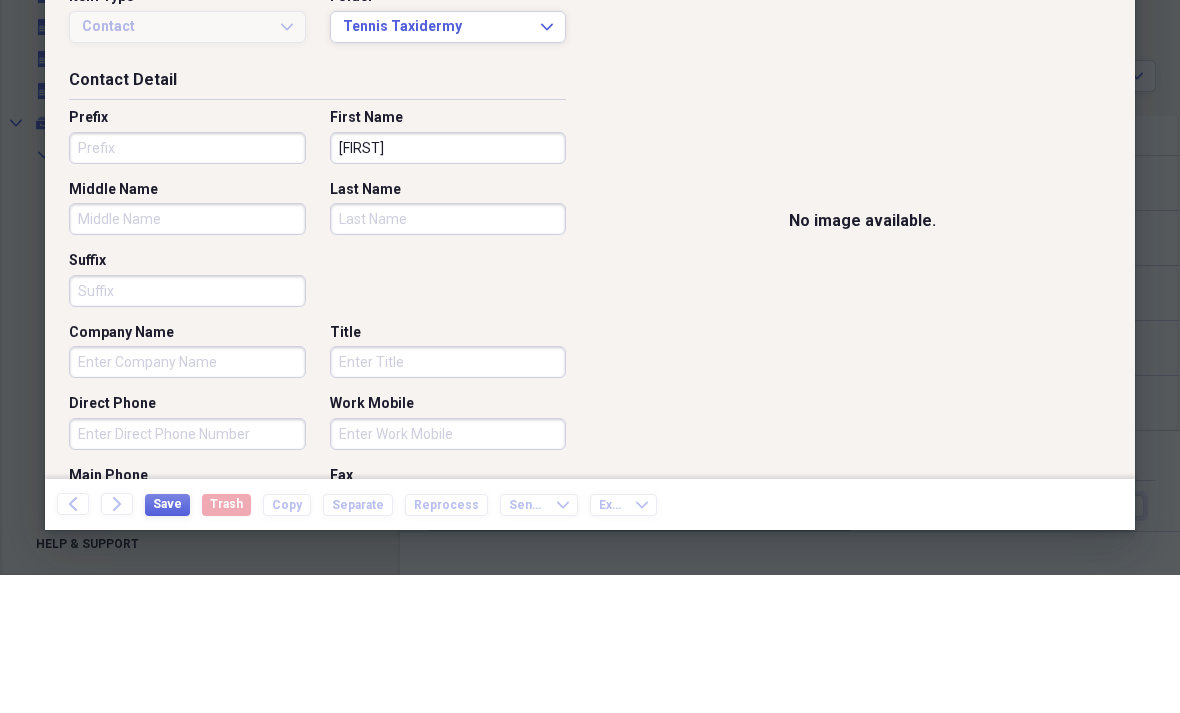 type on "[FIRST]" 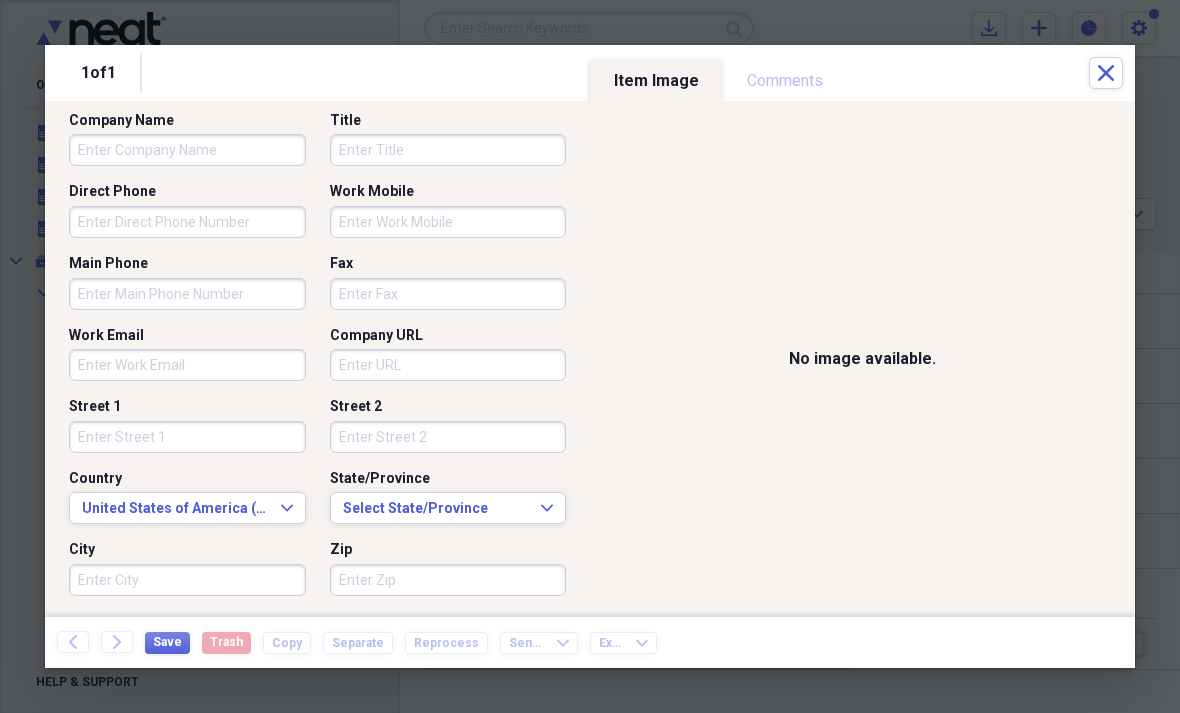scroll, scrollTop: 345, scrollLeft: 0, axis: vertical 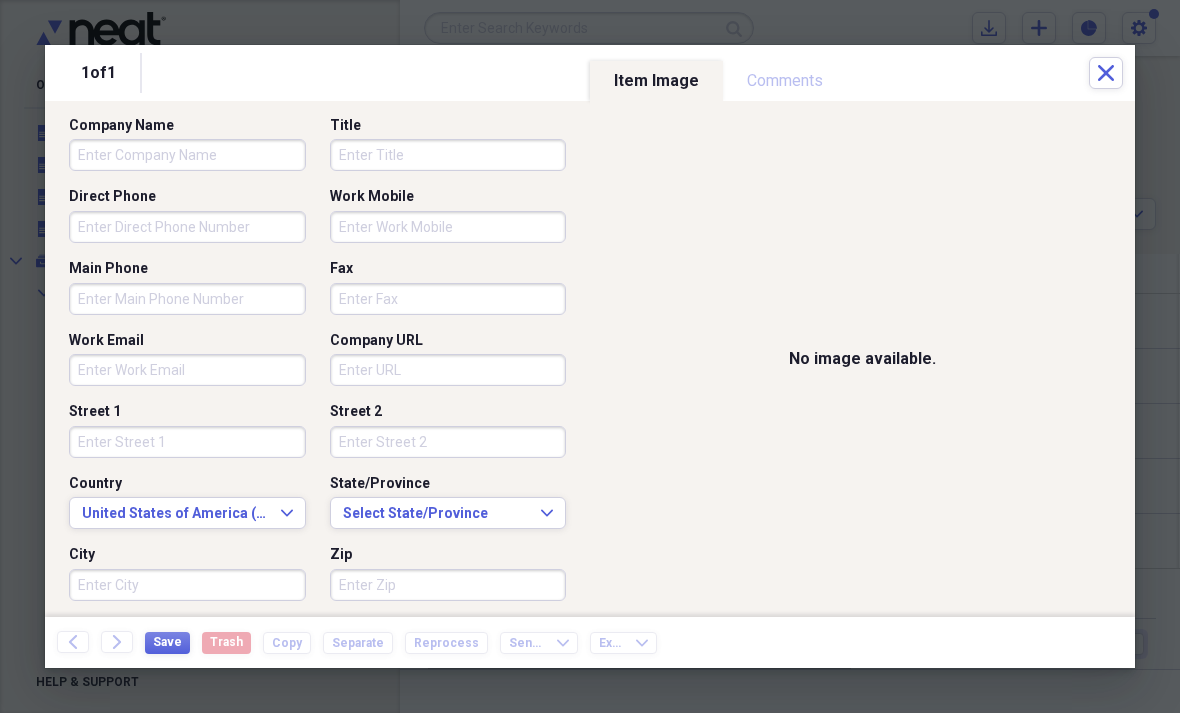 type on "Hansen" 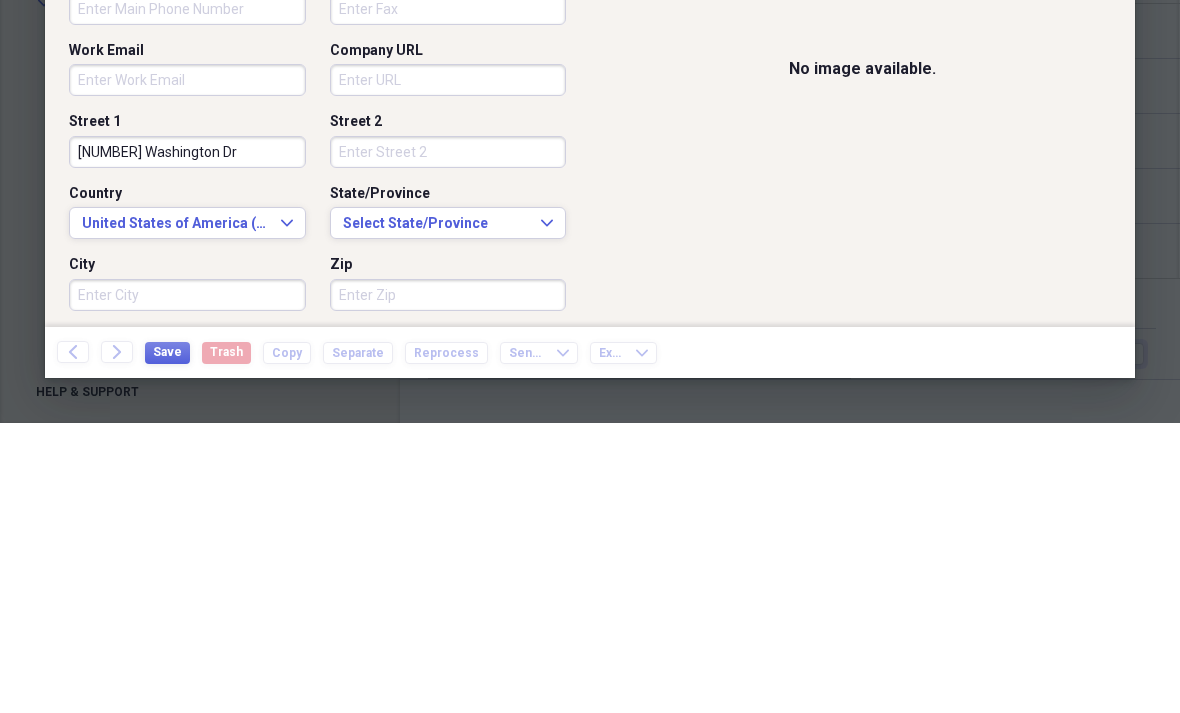 type on "[NUMBER] Washington Dr" 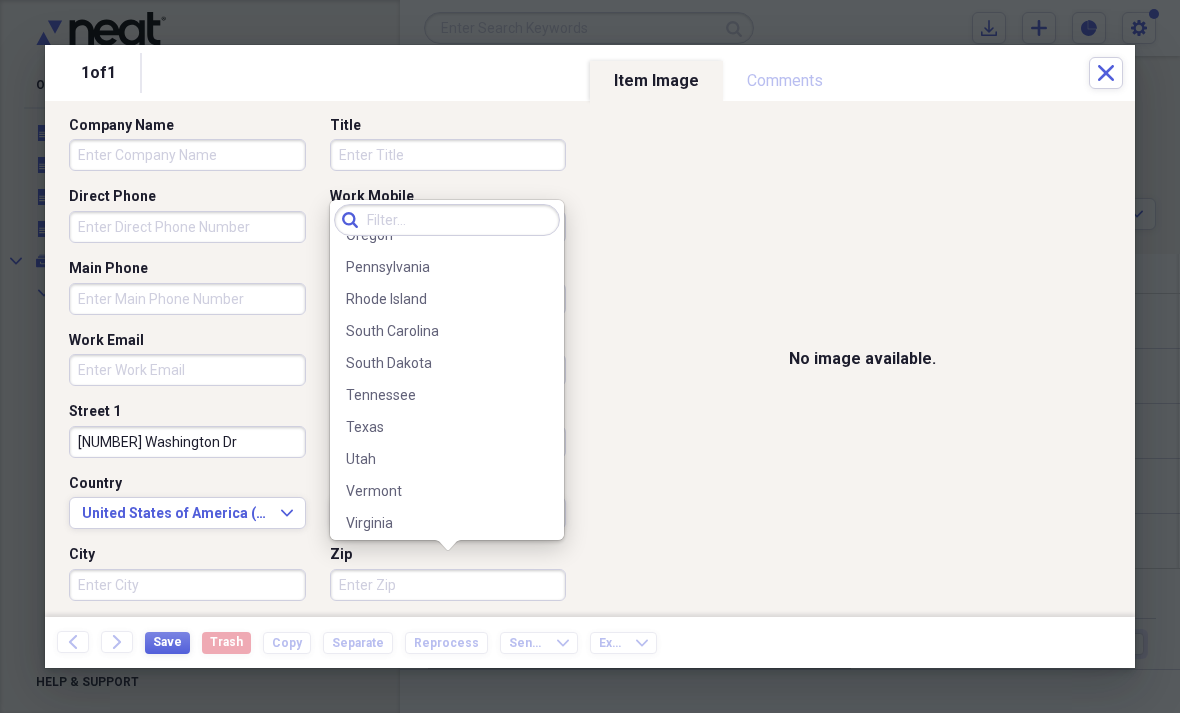 scroll, scrollTop: 1213, scrollLeft: 0, axis: vertical 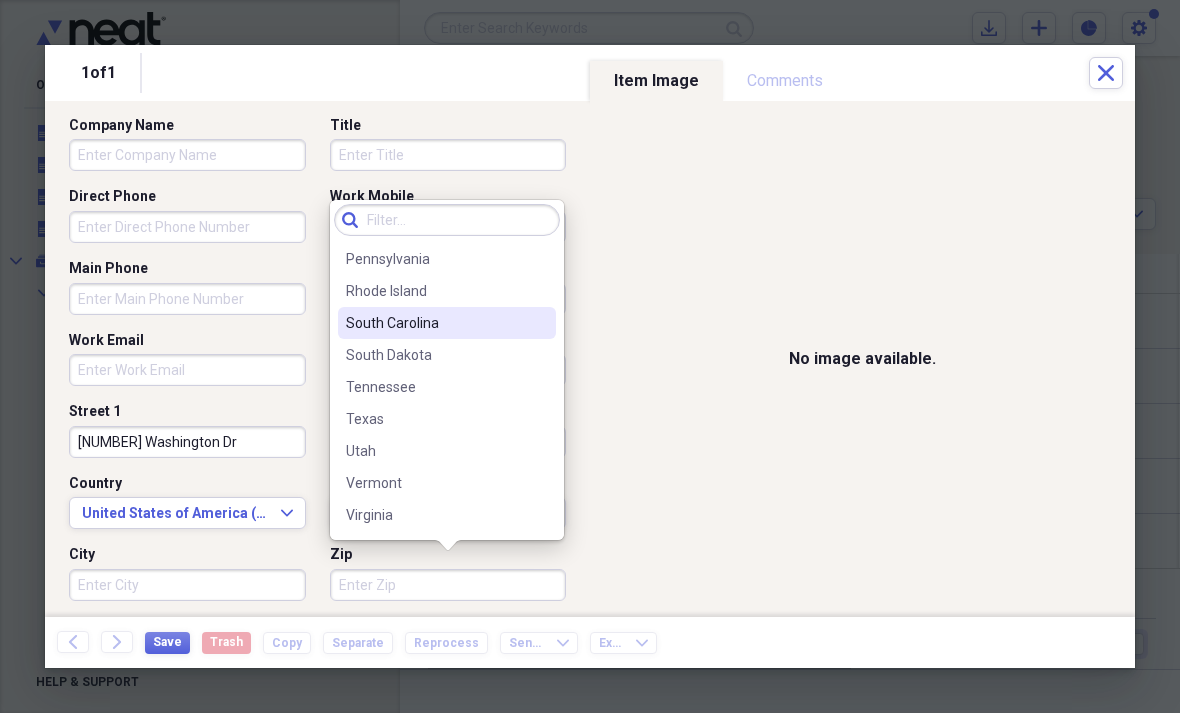 click on "South Carolina" at bounding box center (447, 323) 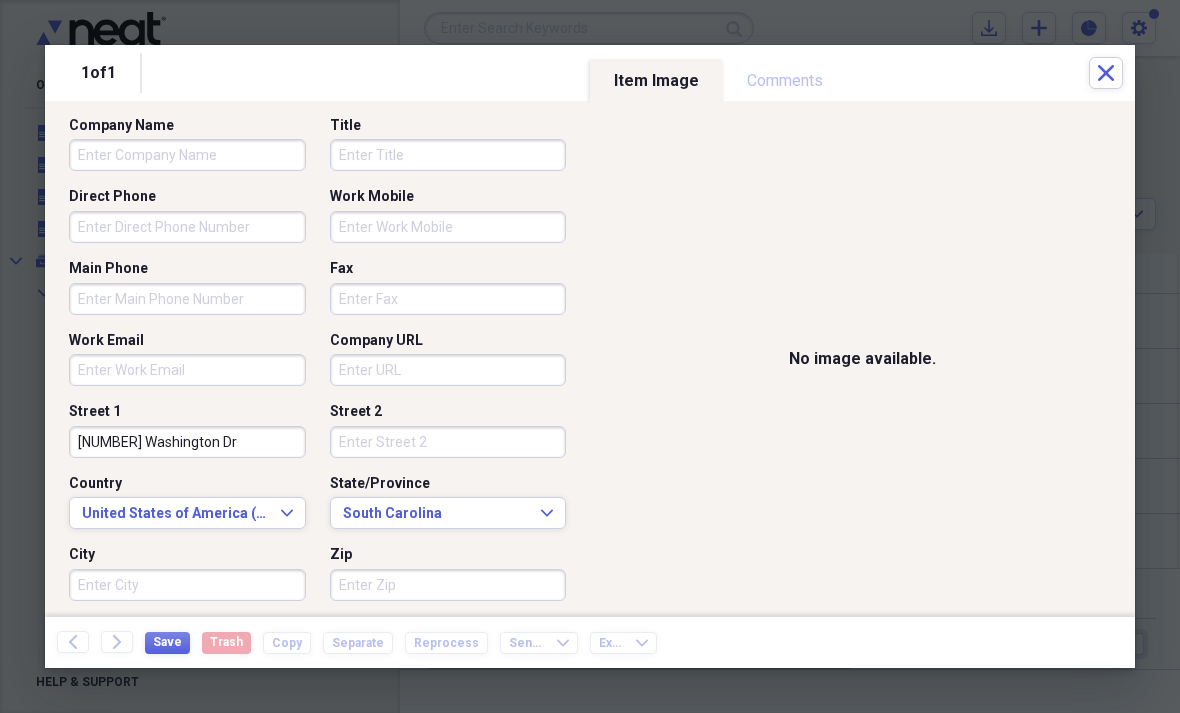 click on "South Carolina Expand" at bounding box center (448, 513) 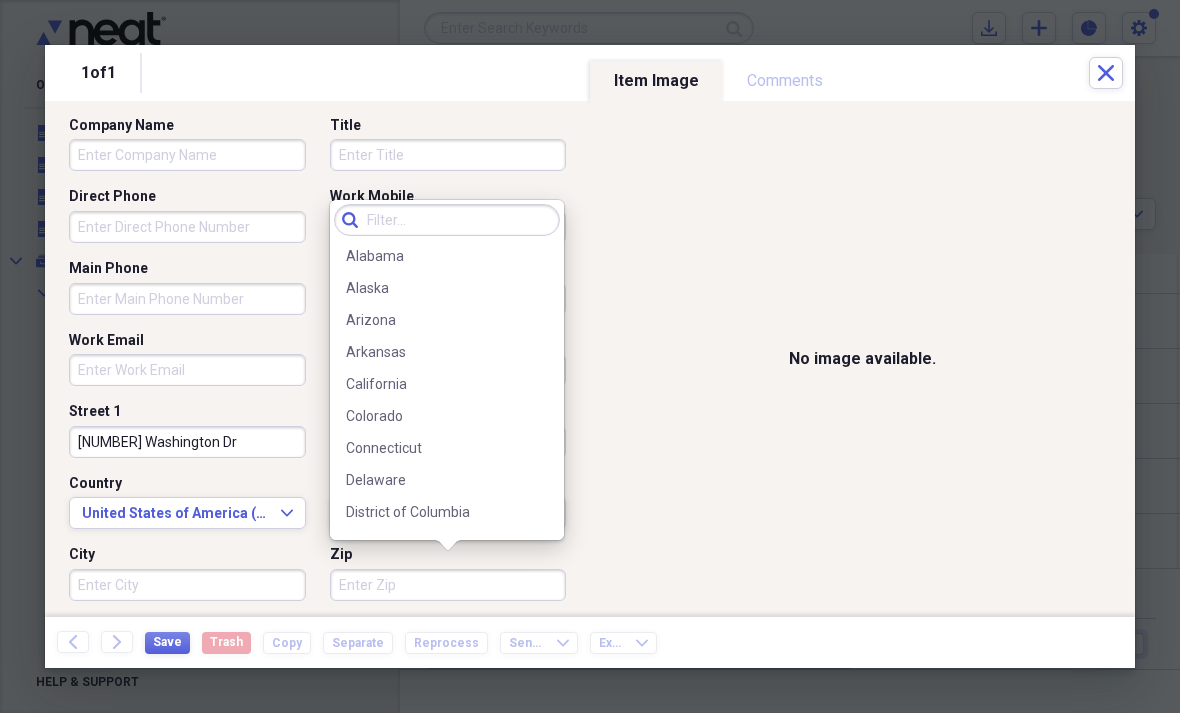 scroll, scrollTop: 1052, scrollLeft: 0, axis: vertical 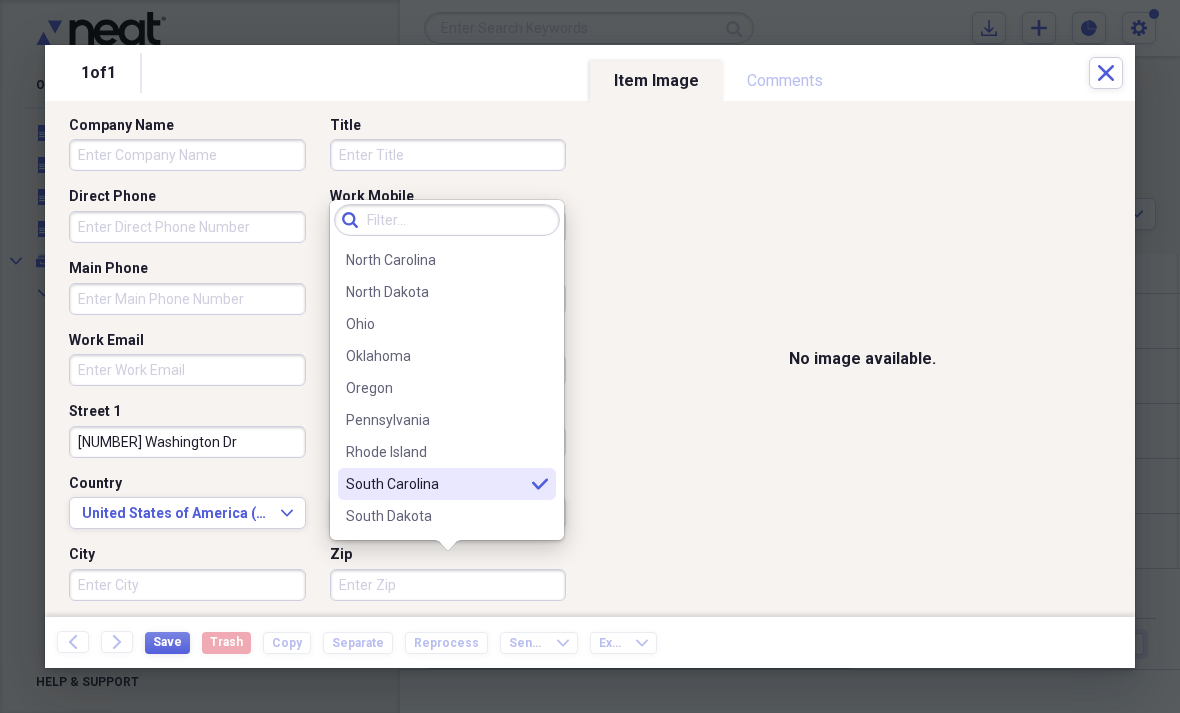 click on "South Dakota" at bounding box center [435, 516] 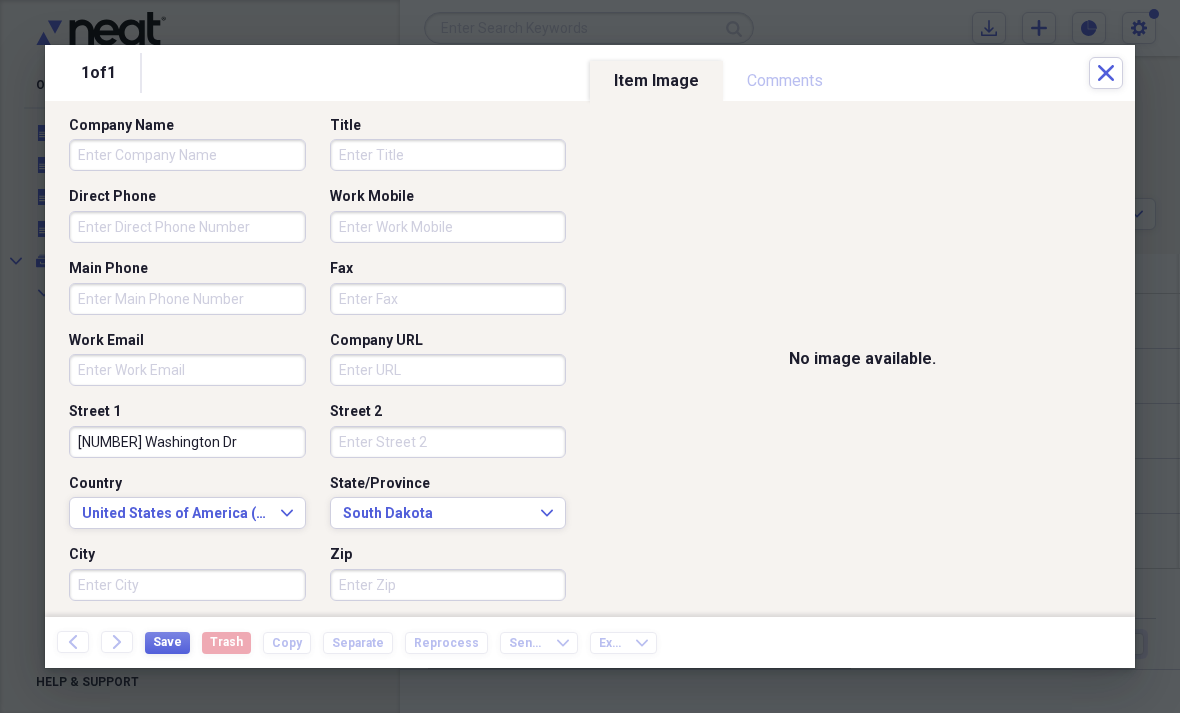 click on "City" at bounding box center (187, 585) 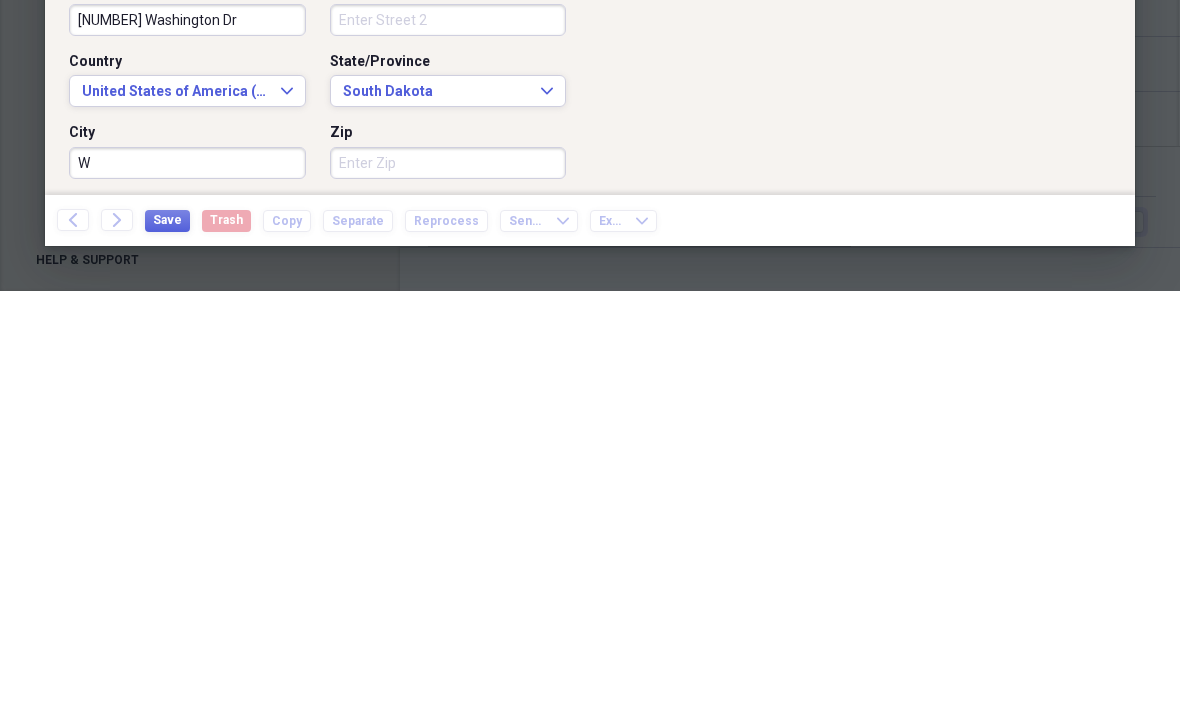 type on "Wa" 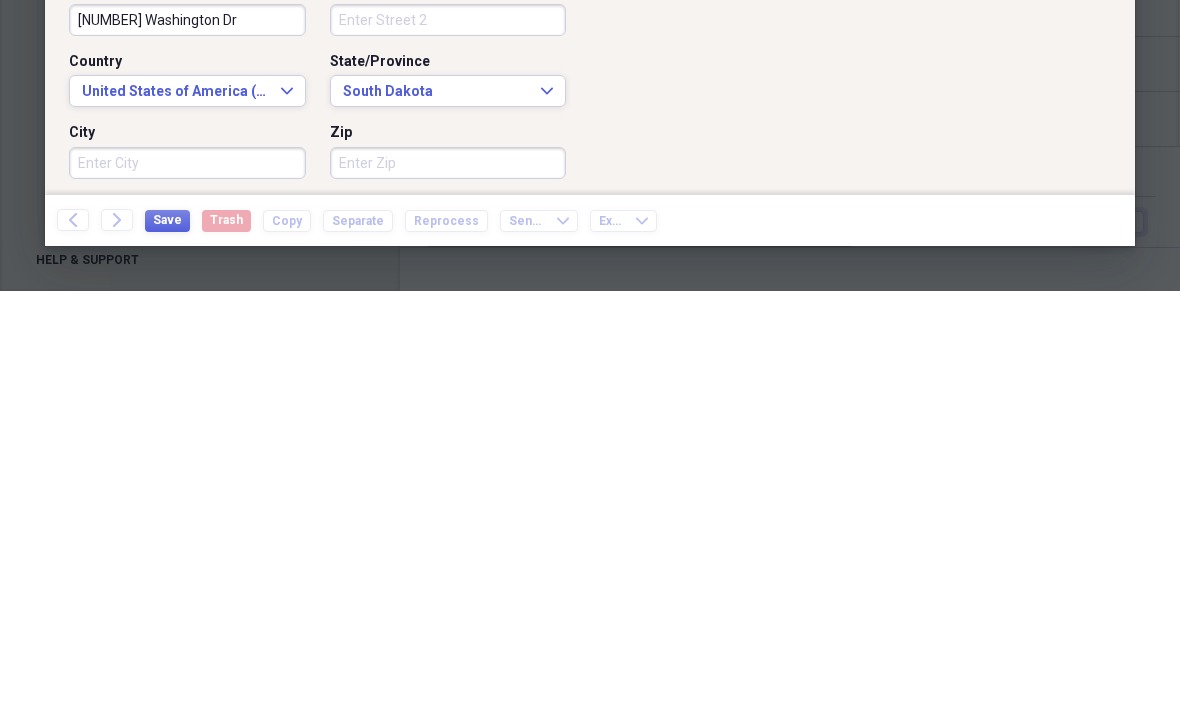 type on "Watertown" 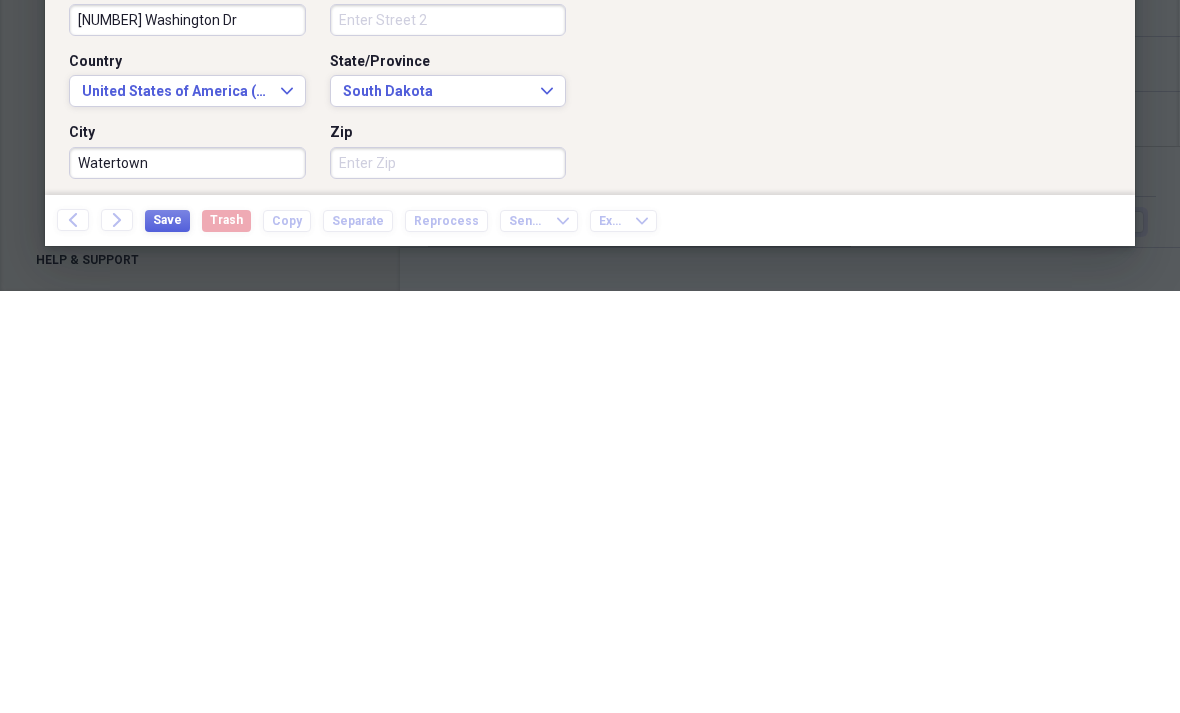 type on "[POSTAL_CODE]" 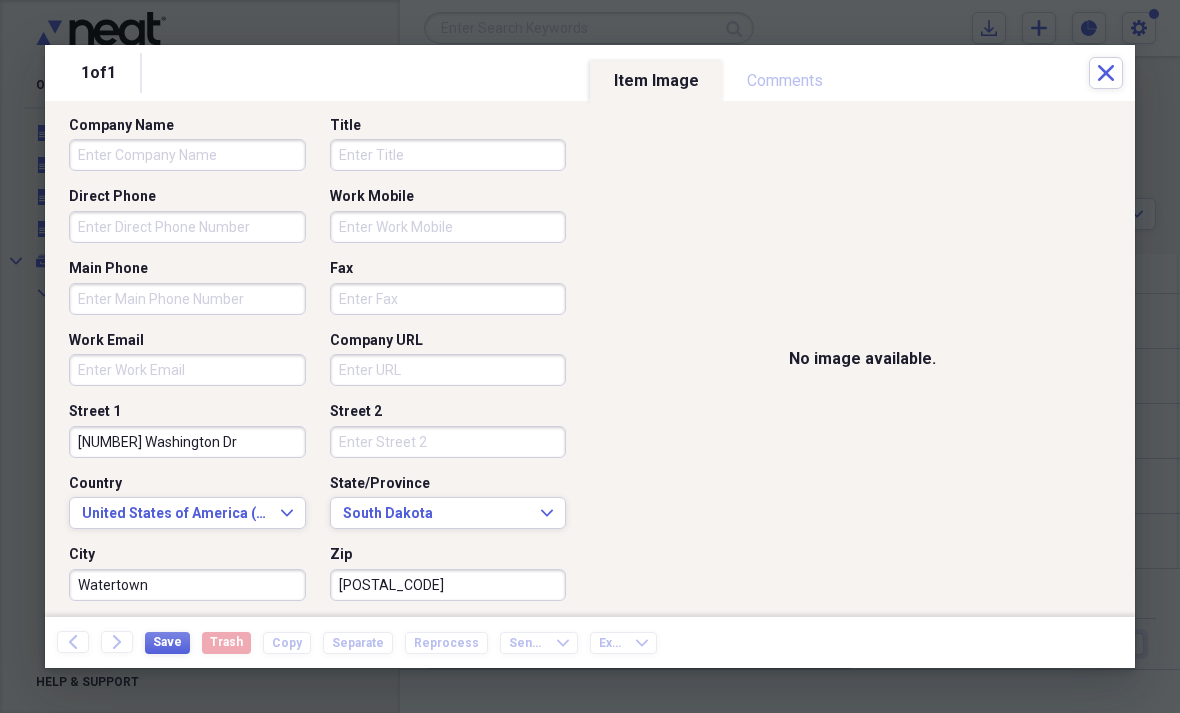 click on "Save" at bounding box center [167, 643] 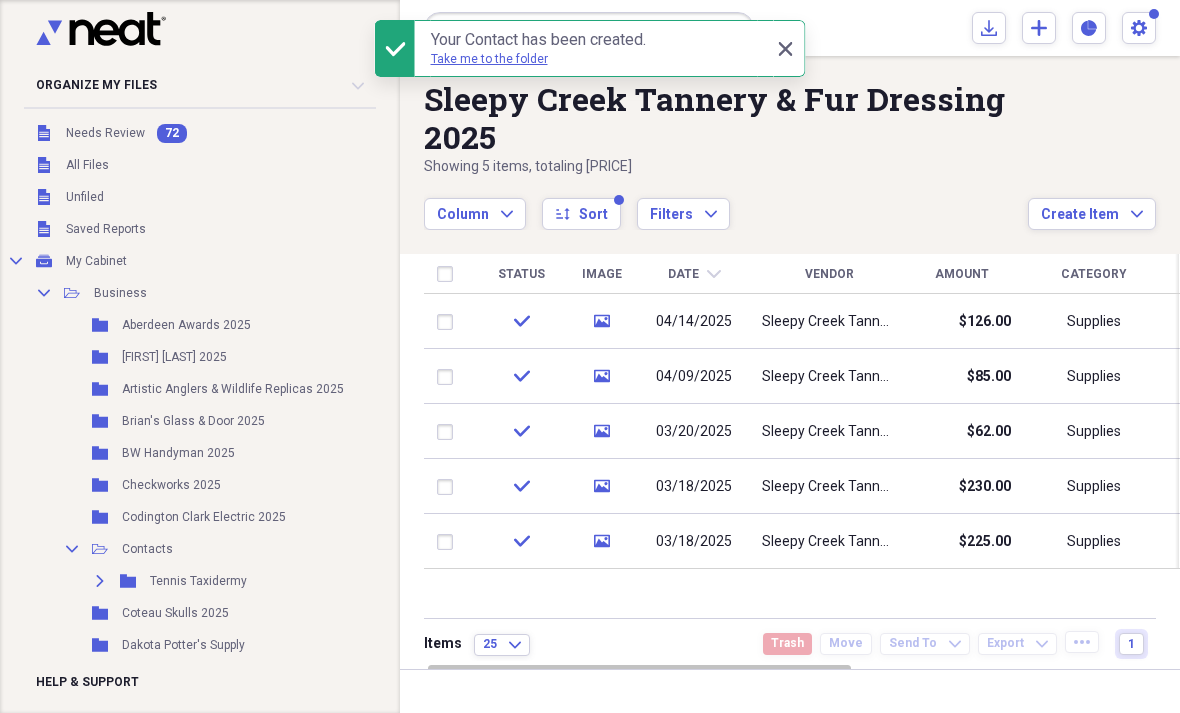 click on "Close Close" at bounding box center [785, 49] 